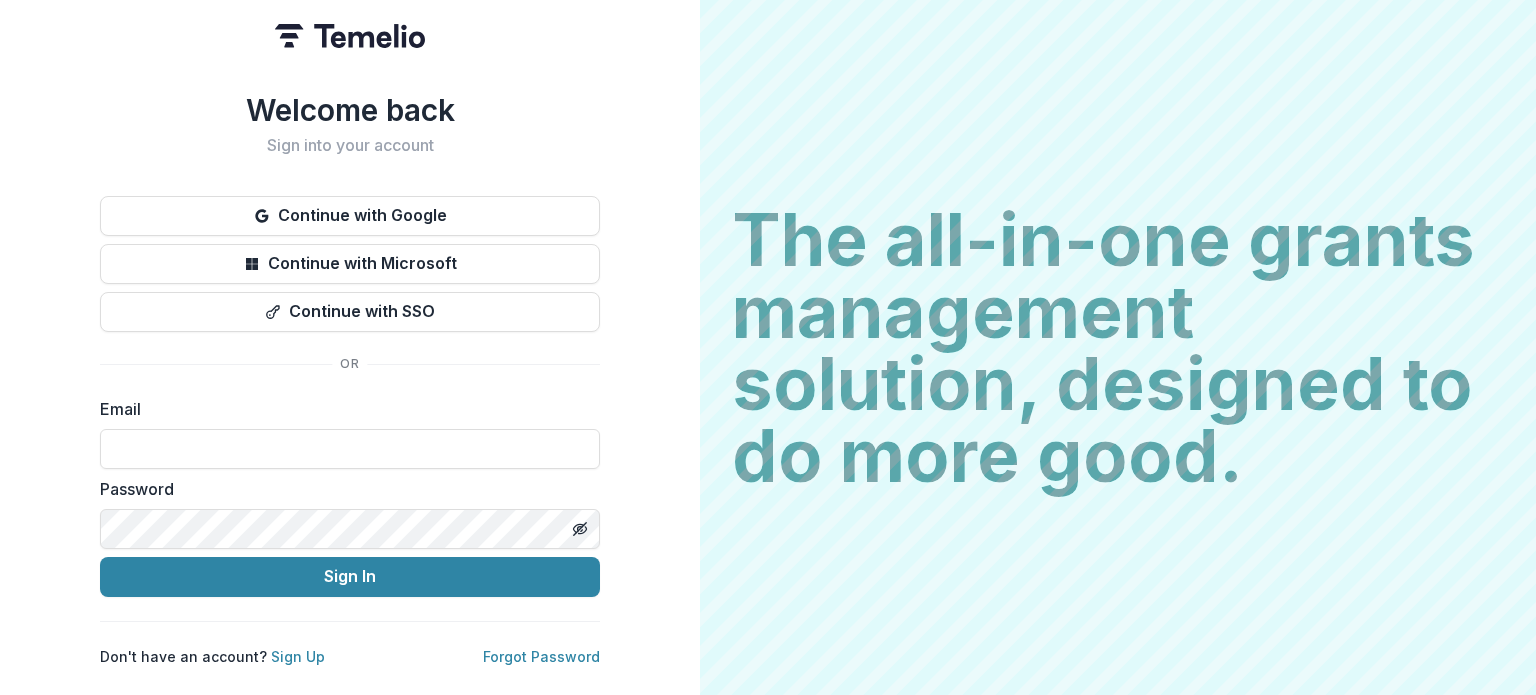 scroll, scrollTop: 0, scrollLeft: 0, axis: both 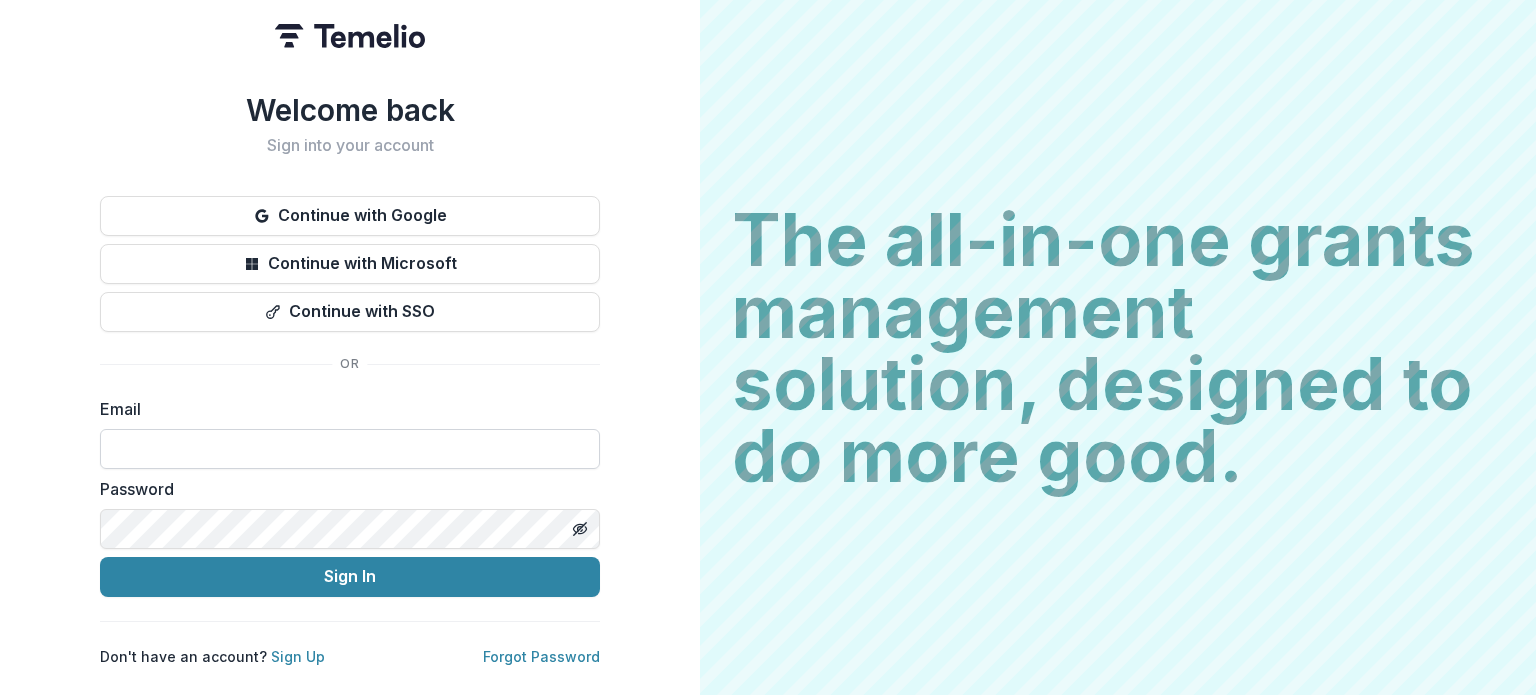 click at bounding box center (350, 449) 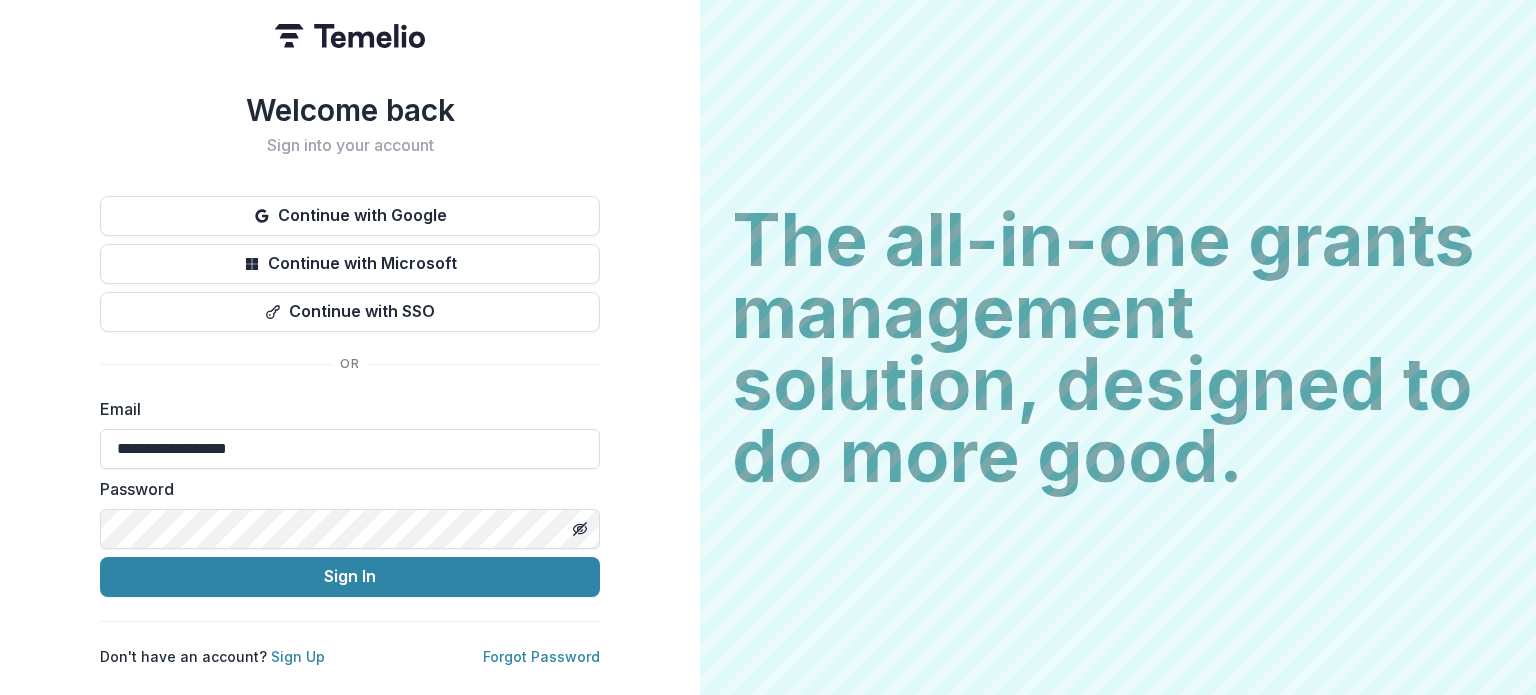 type on "**********" 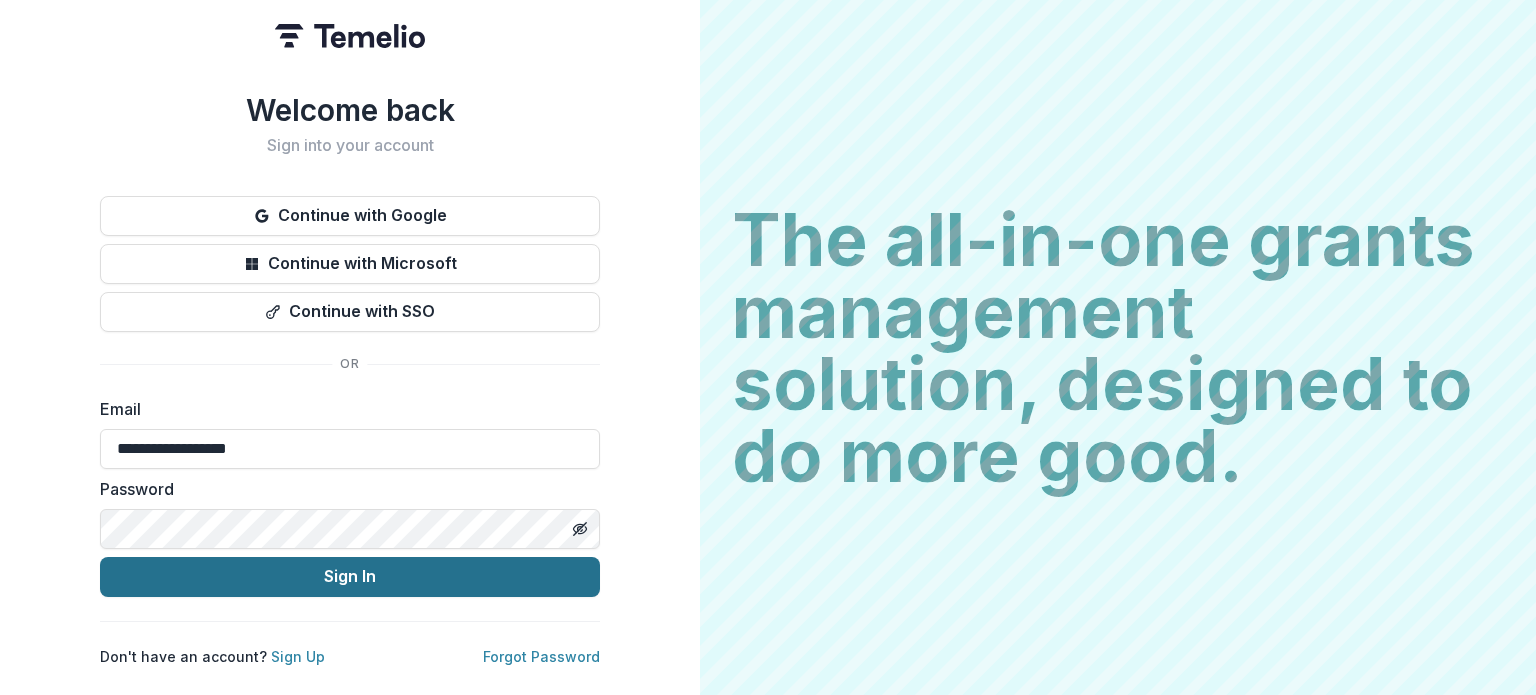 click on "Sign In" at bounding box center [350, 577] 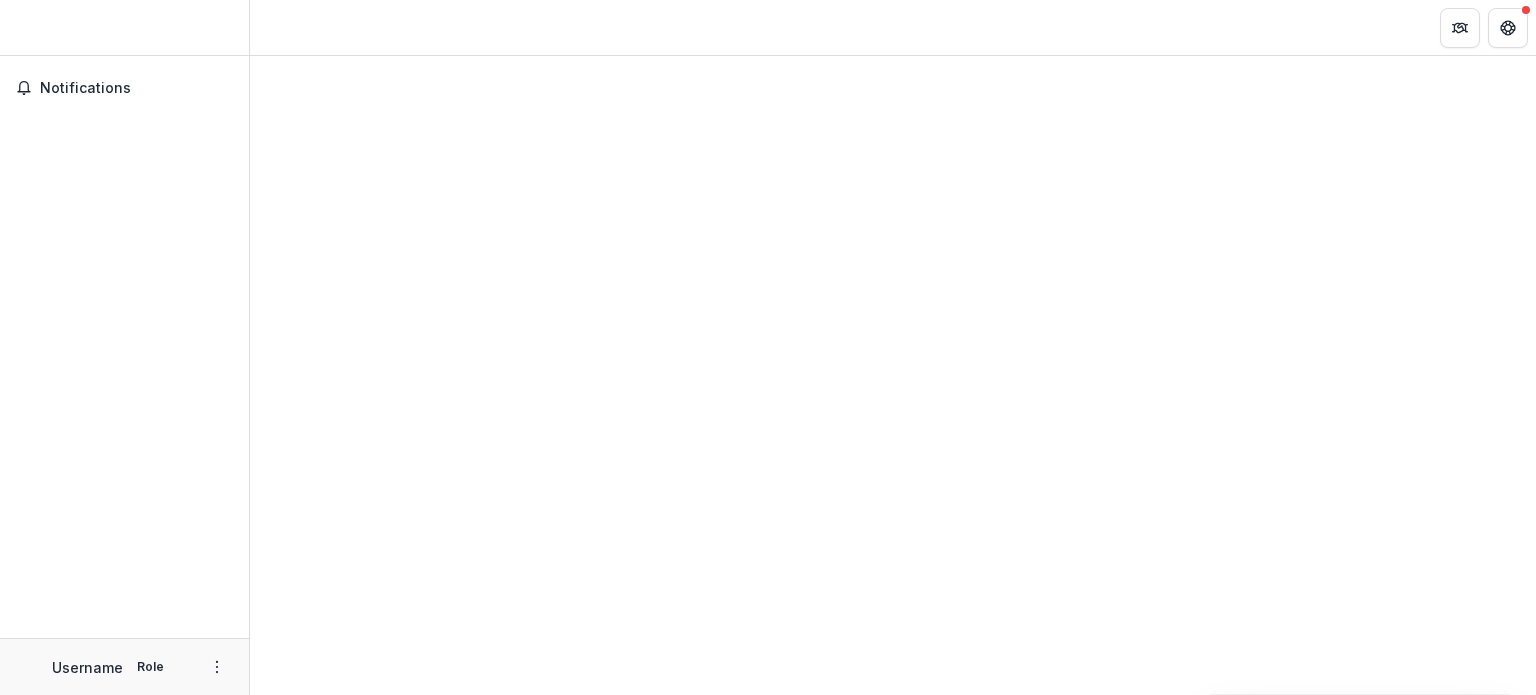scroll, scrollTop: 0, scrollLeft: 0, axis: both 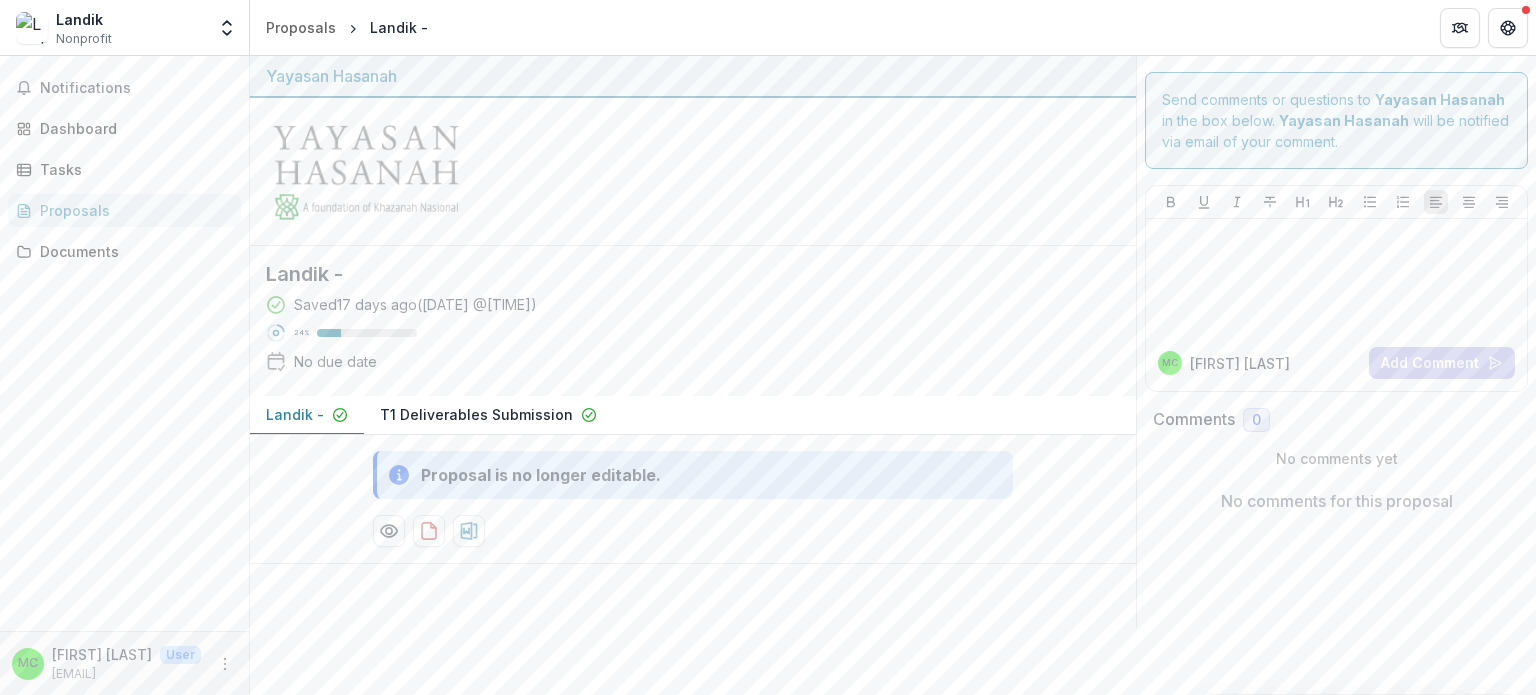 click on "Landik -" at bounding box center (307, 415) 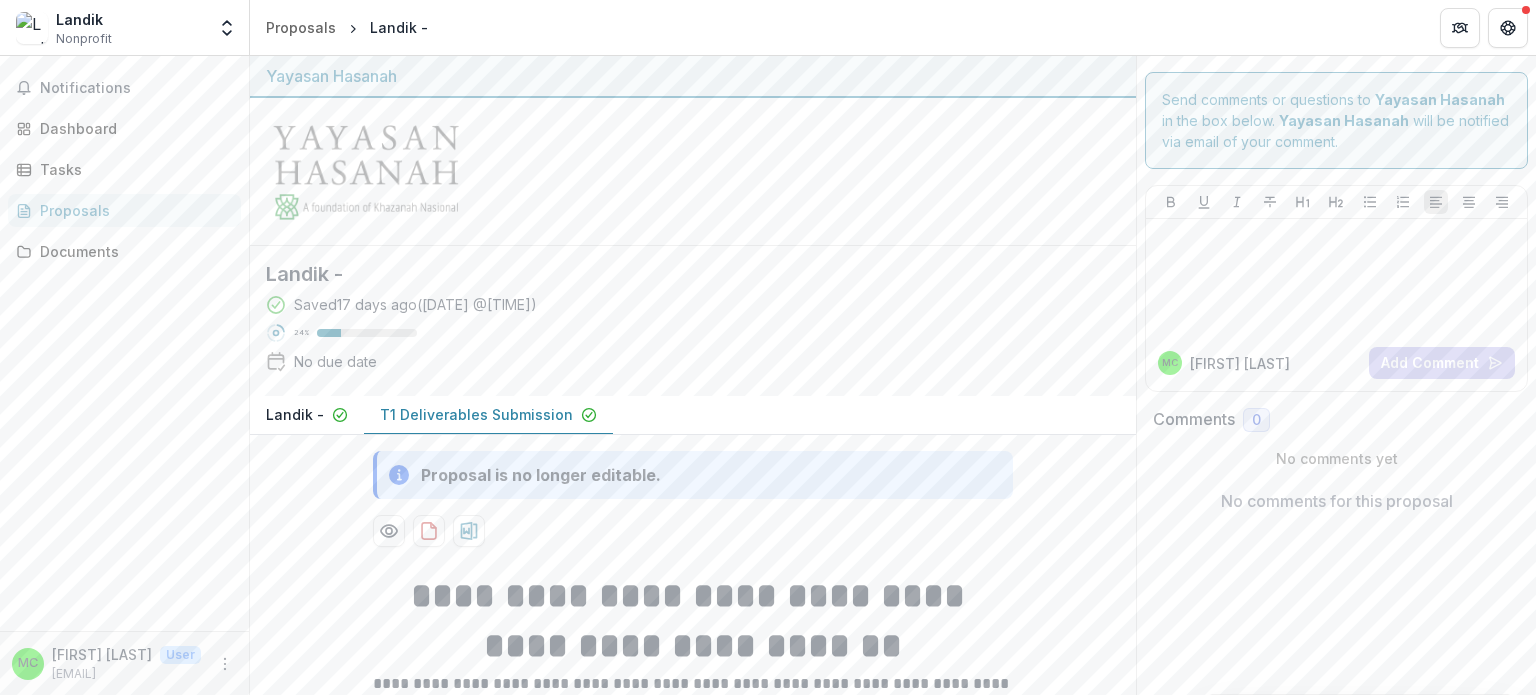 click on "Notifications Dashboard Tasks Proposals Documents" at bounding box center [124, 343] 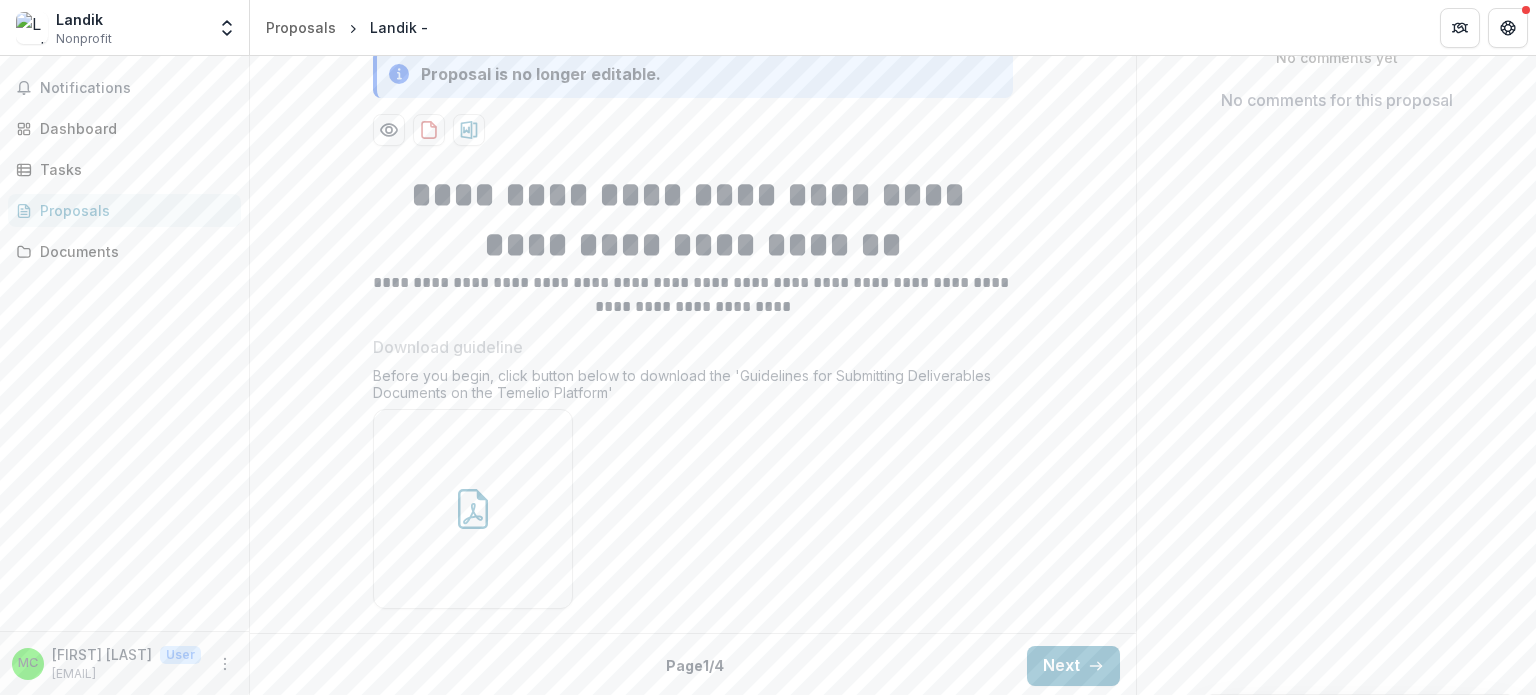 scroll, scrollTop: 0, scrollLeft: 0, axis: both 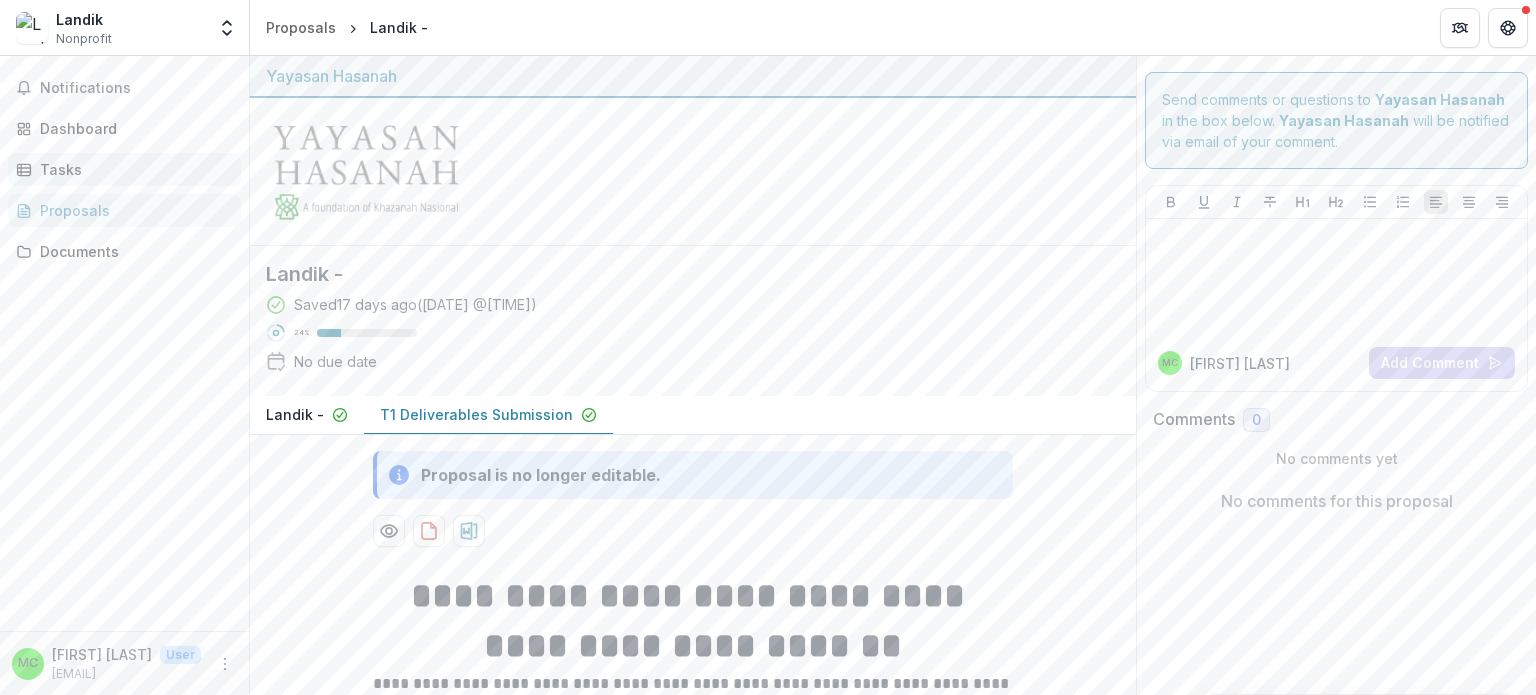 click 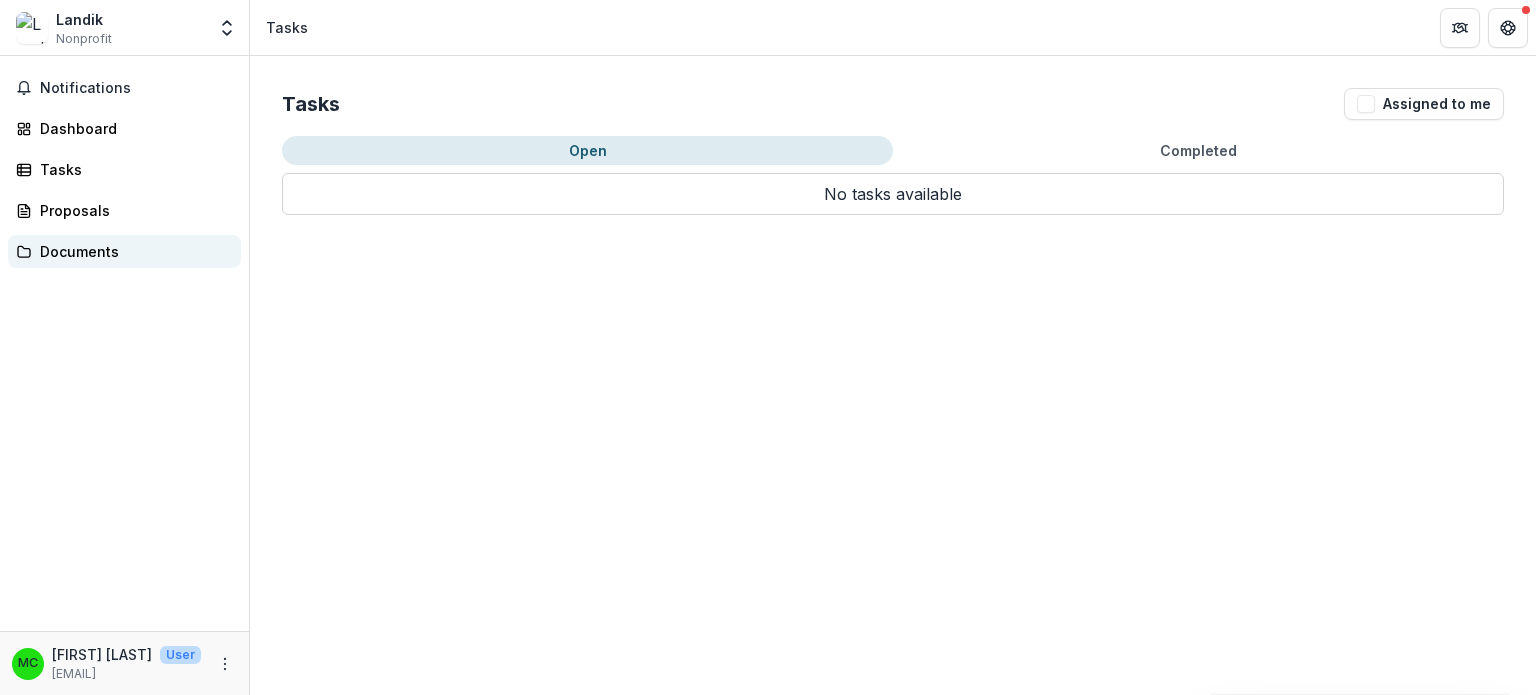 click on "Documents" at bounding box center [124, 251] 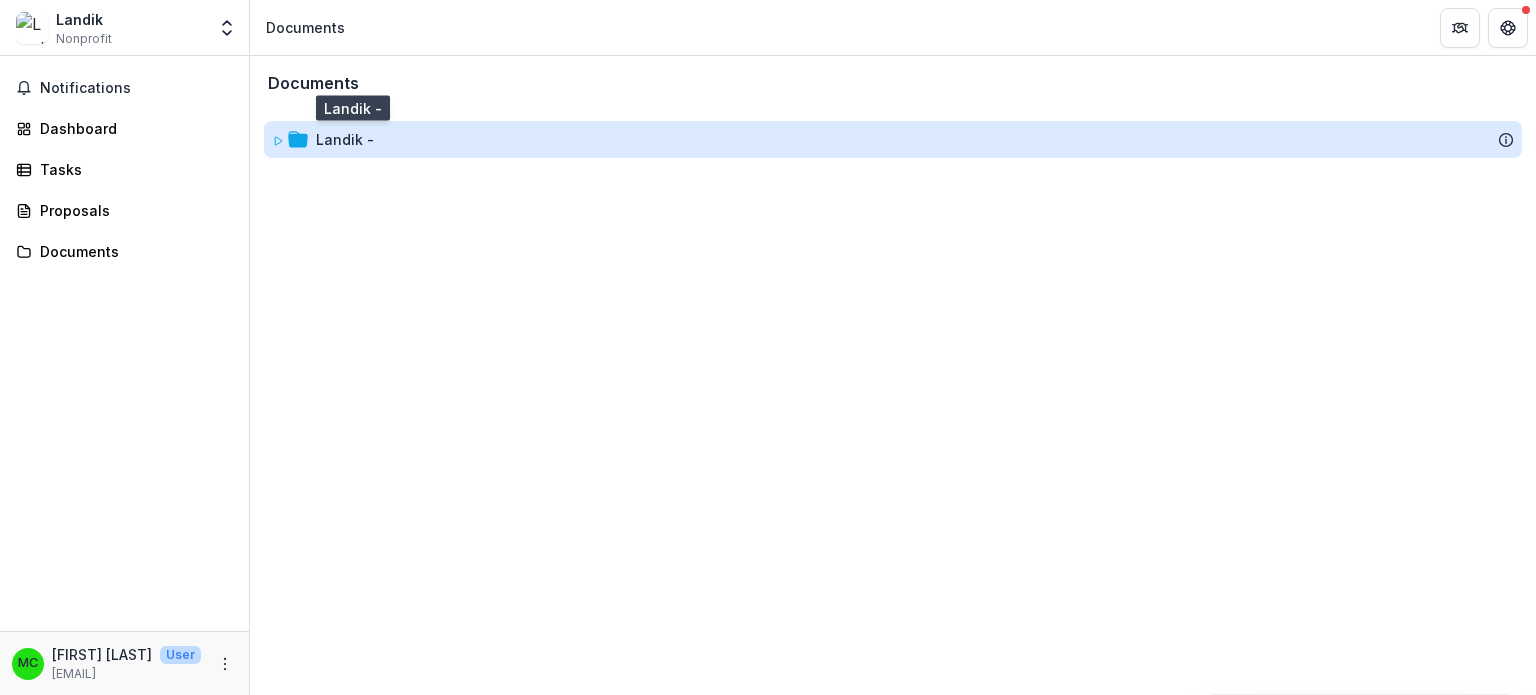 click on "Landik -" at bounding box center [345, 139] 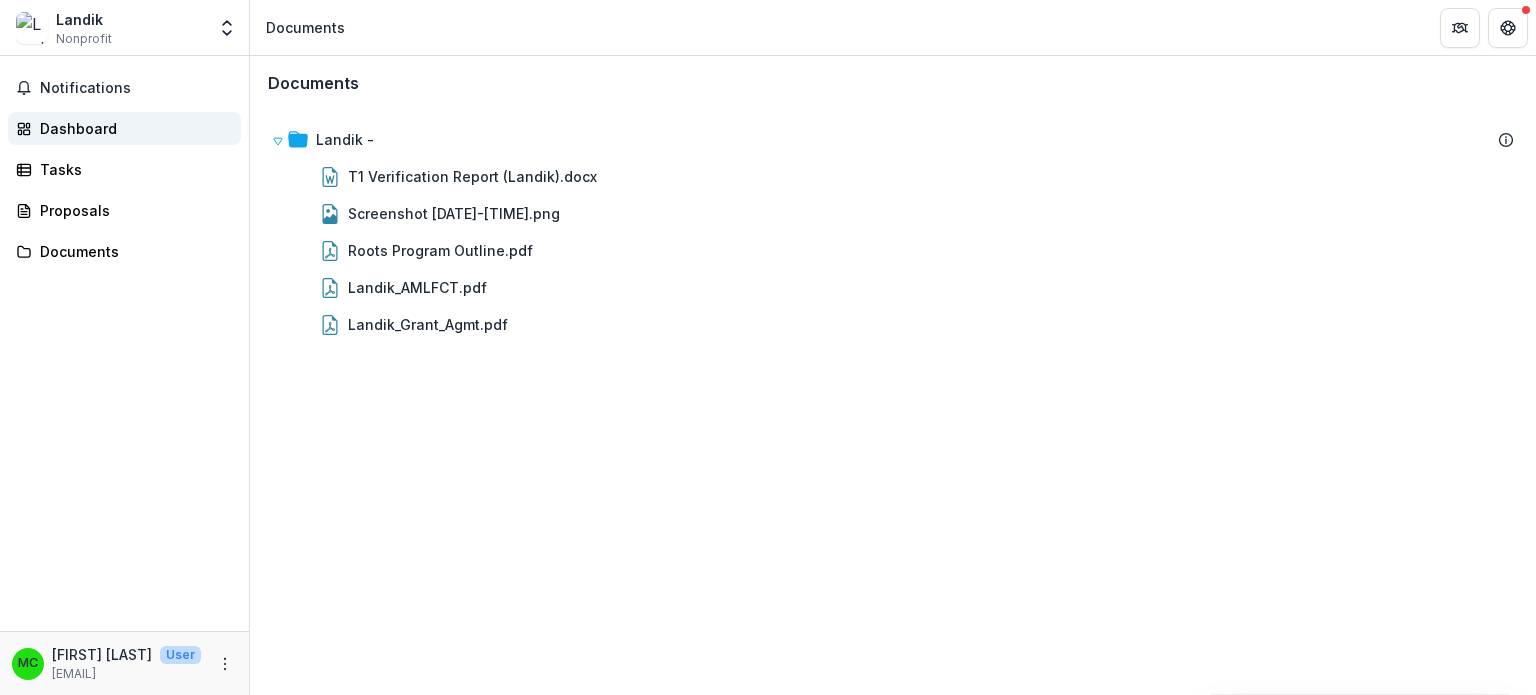 click on "Dashboard" at bounding box center [124, 128] 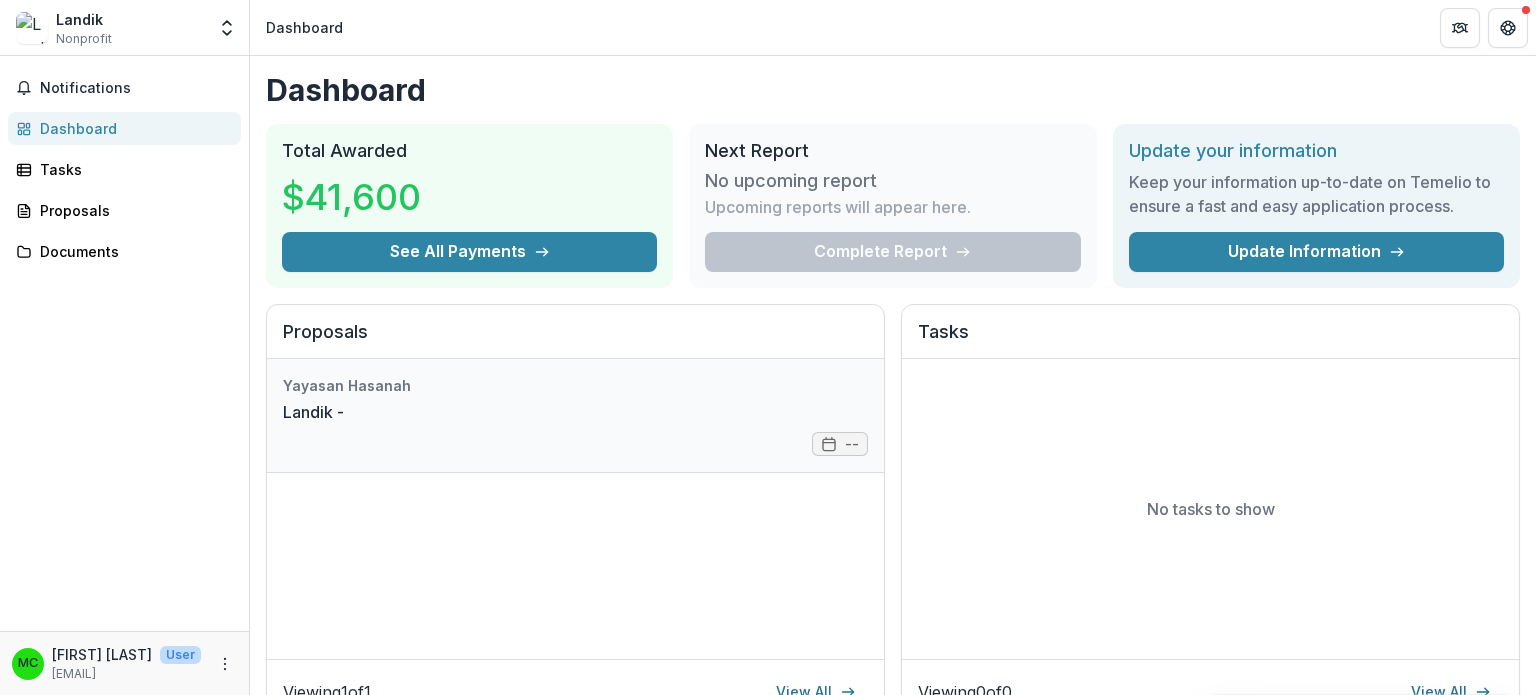 click on "Landik -" at bounding box center (313, 412) 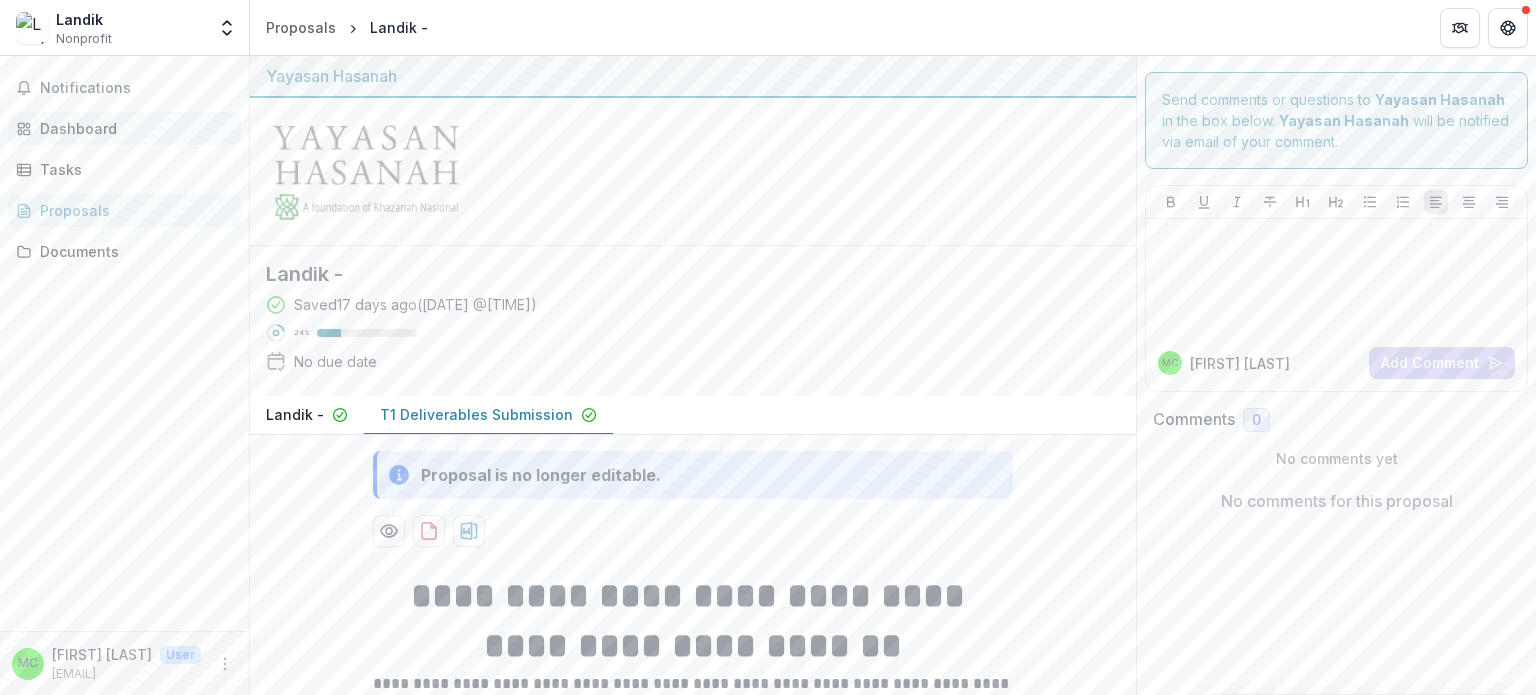 click on "Dashboard" at bounding box center [124, 128] 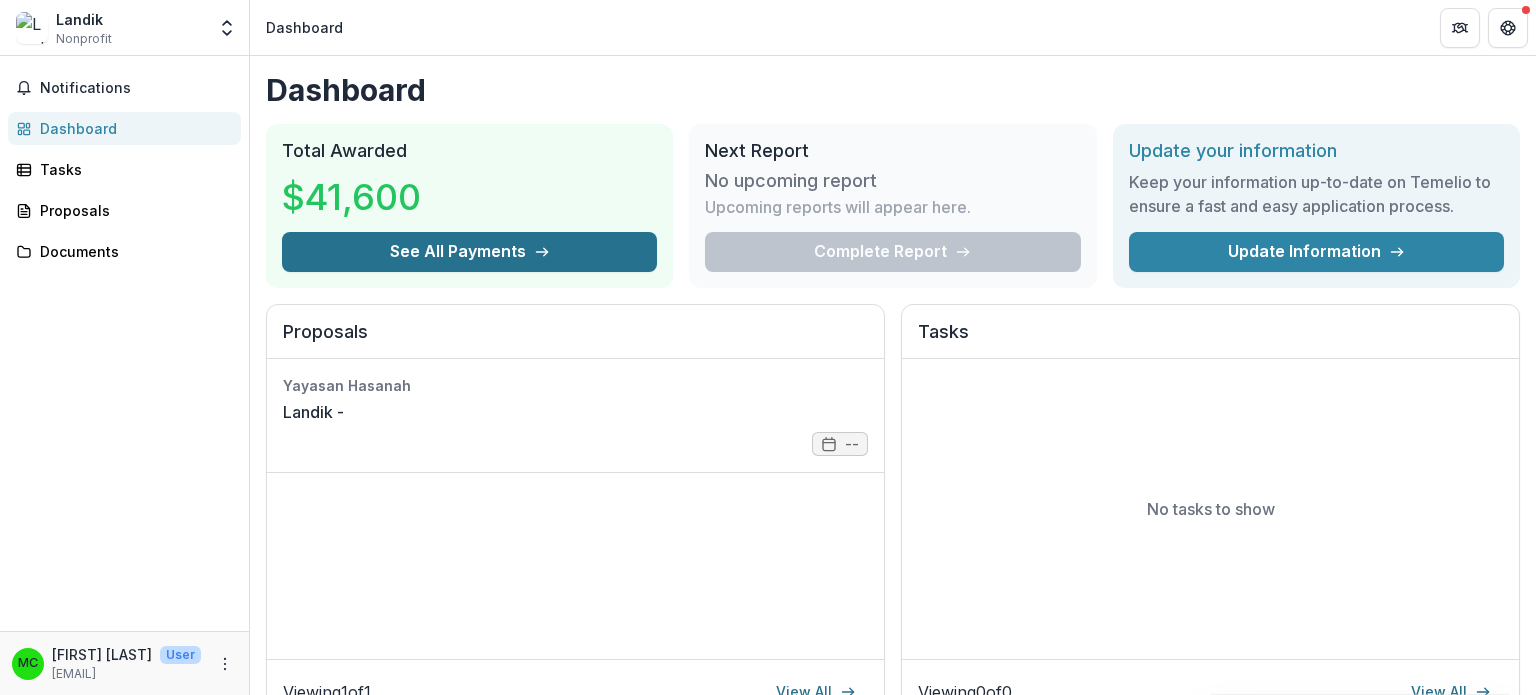 click on "See All Payments" at bounding box center [469, 252] 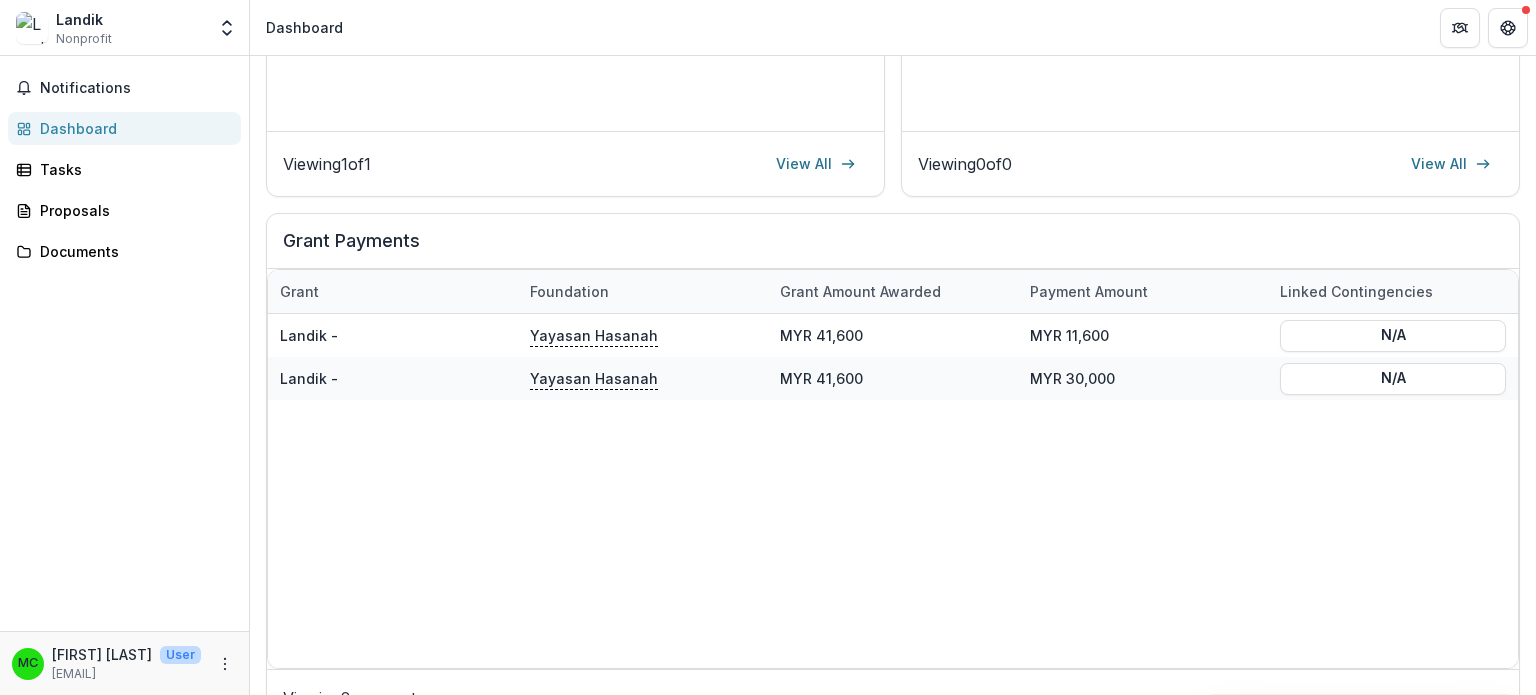 scroll, scrollTop: 557, scrollLeft: 0, axis: vertical 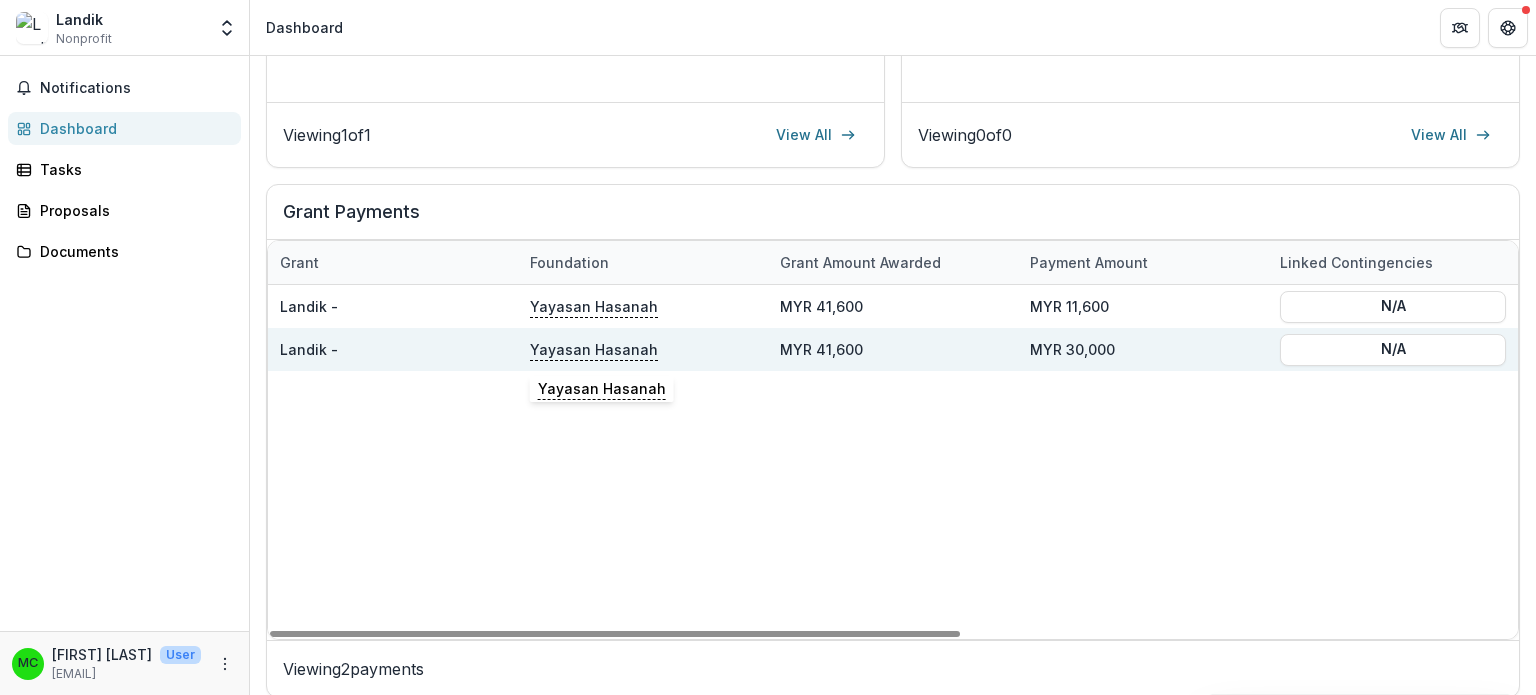 click on "Yayasan Hasanah" at bounding box center (594, 349) 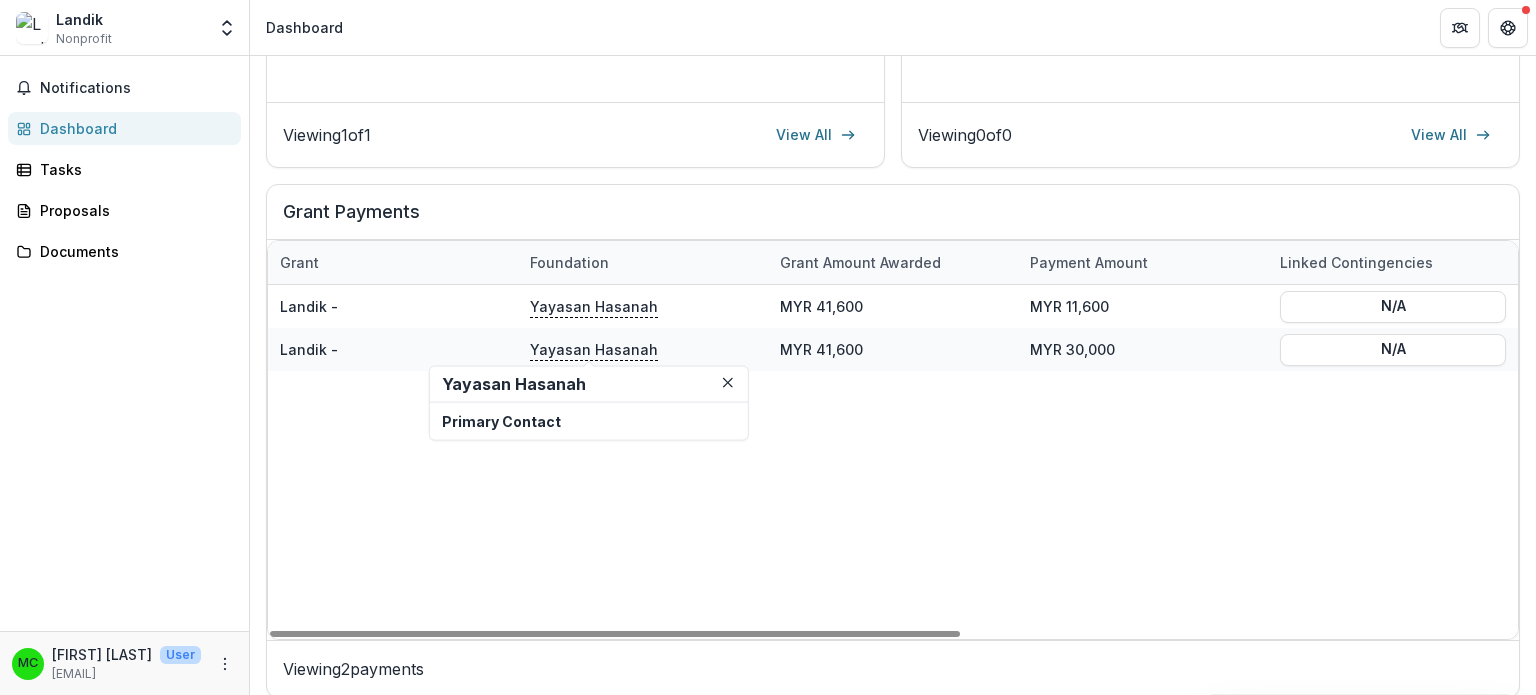 click on "Primary Contact" at bounding box center [589, 421] 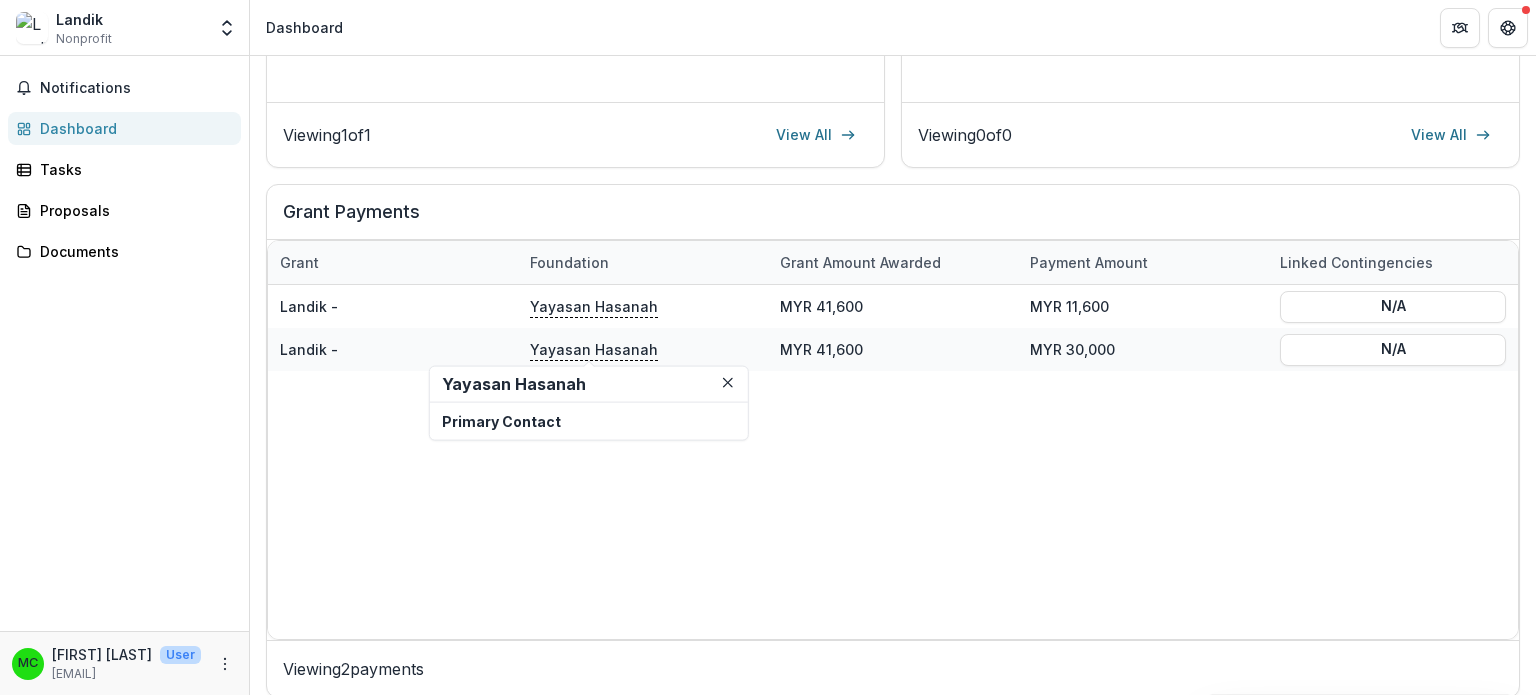 click on "Yayasan Hasanah" at bounding box center (589, 384) 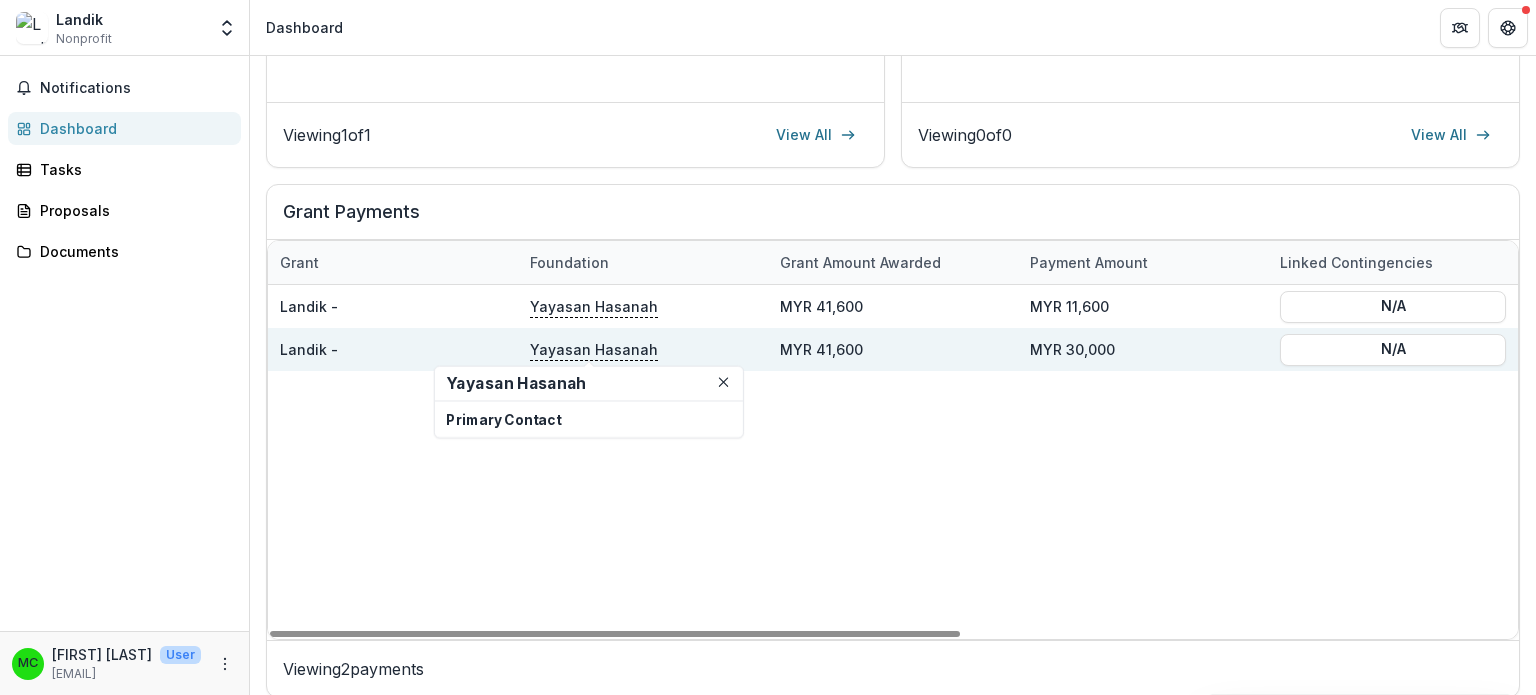 click on "Yayasan Hasanah" at bounding box center (594, 349) 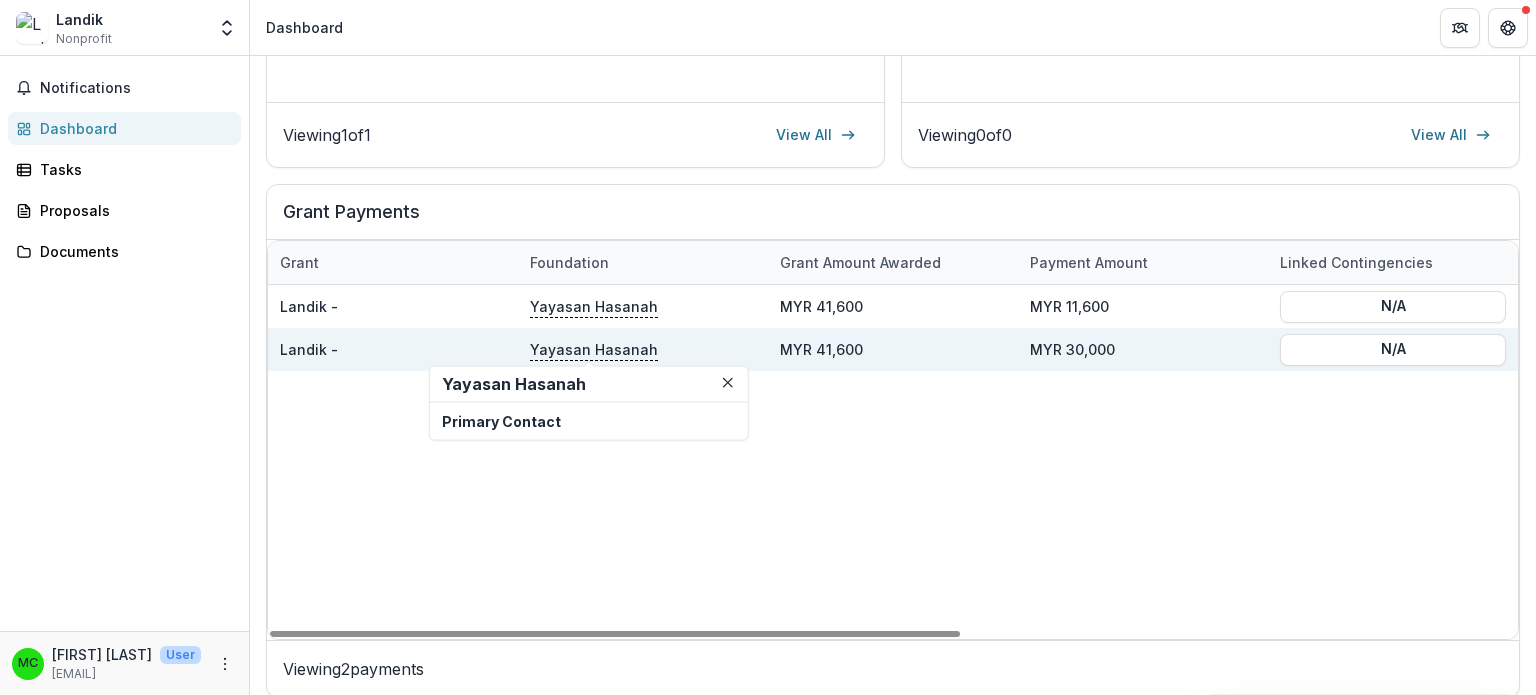 click on "Yayasan Hasanah" at bounding box center [594, 349] 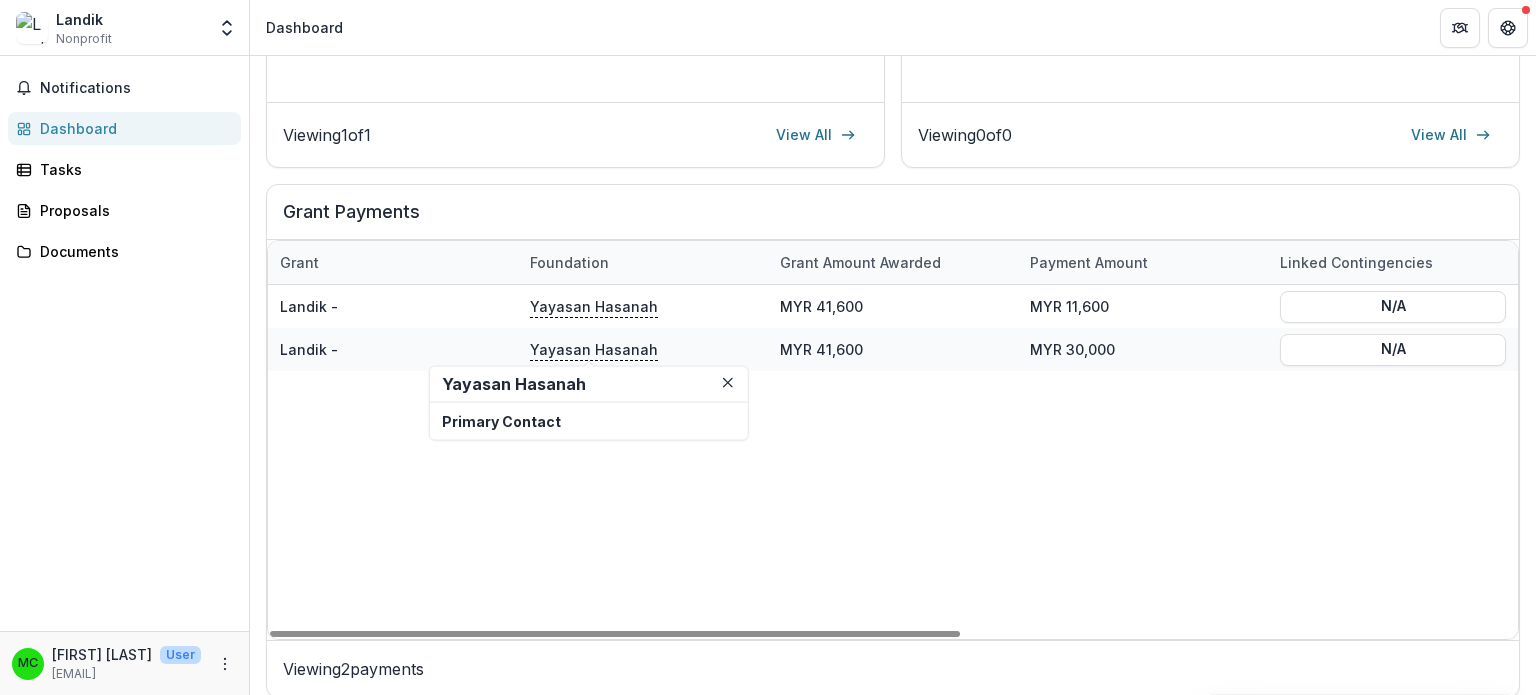 click on "Landik - Yayasan Hasanah MYR 41,600 MYR 11,600 N/A [DATE] [DATE] [DATE] Not started Landik - Yayasan Hasanah MYR 41,600 MYR 30,000 N/A [DATE] [DATE] [DATE] Not started" at bounding box center (1393, 462) 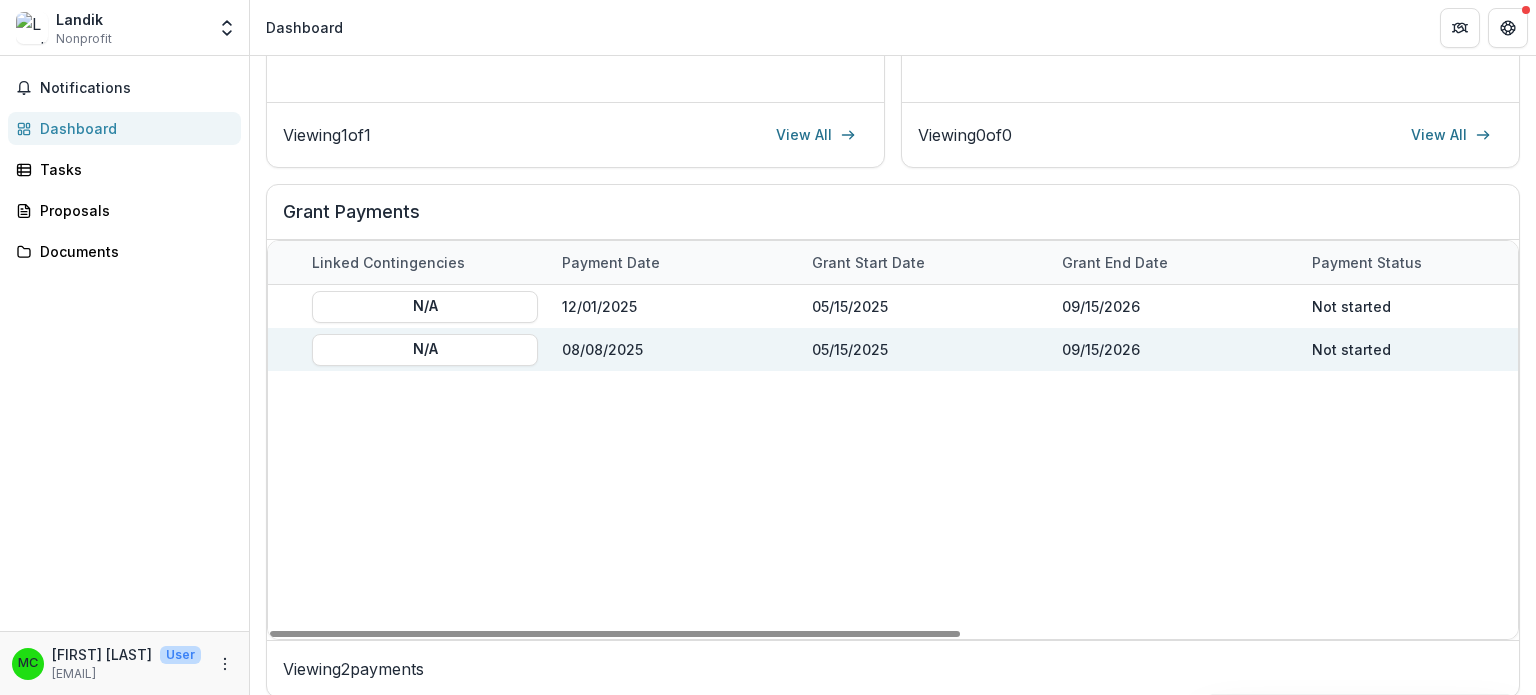 scroll, scrollTop: 0, scrollLeft: 1004, axis: horizontal 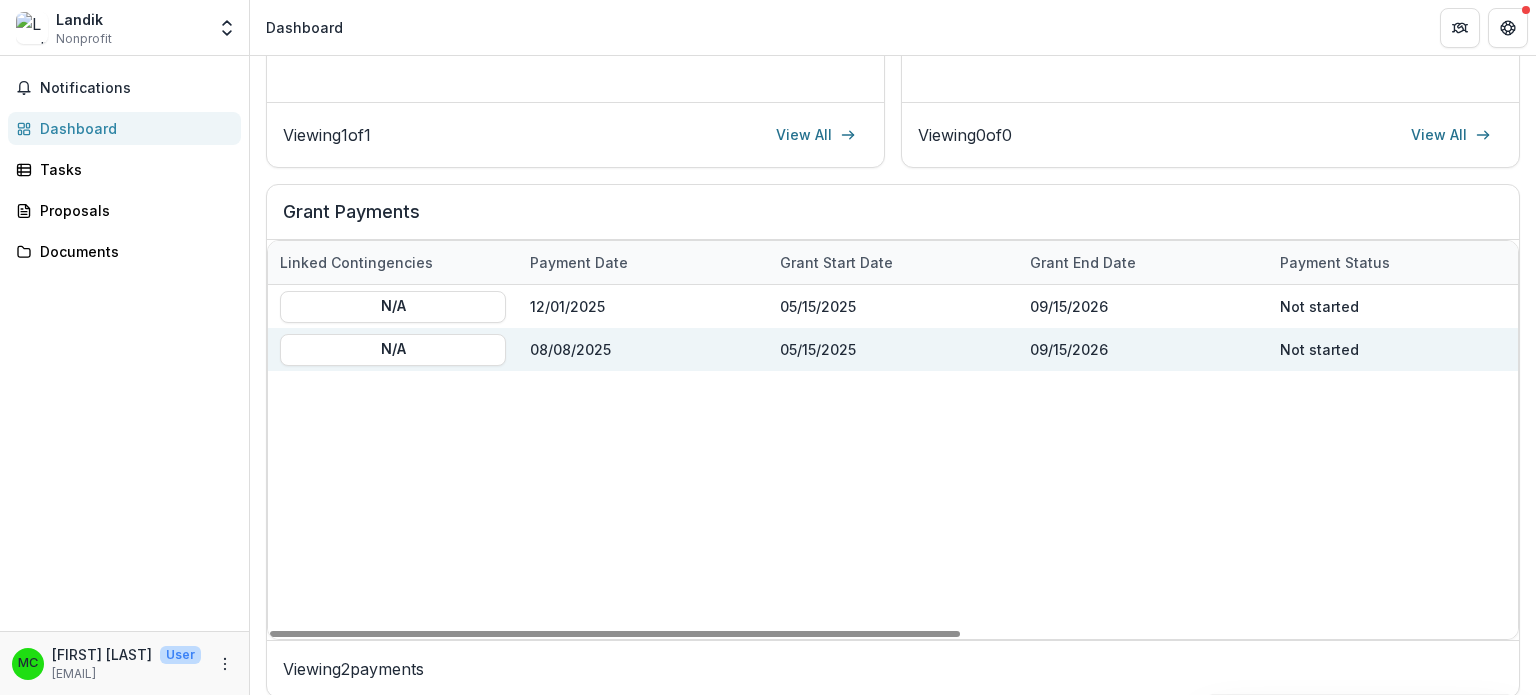click on "08/08/2025" at bounding box center (643, 349) 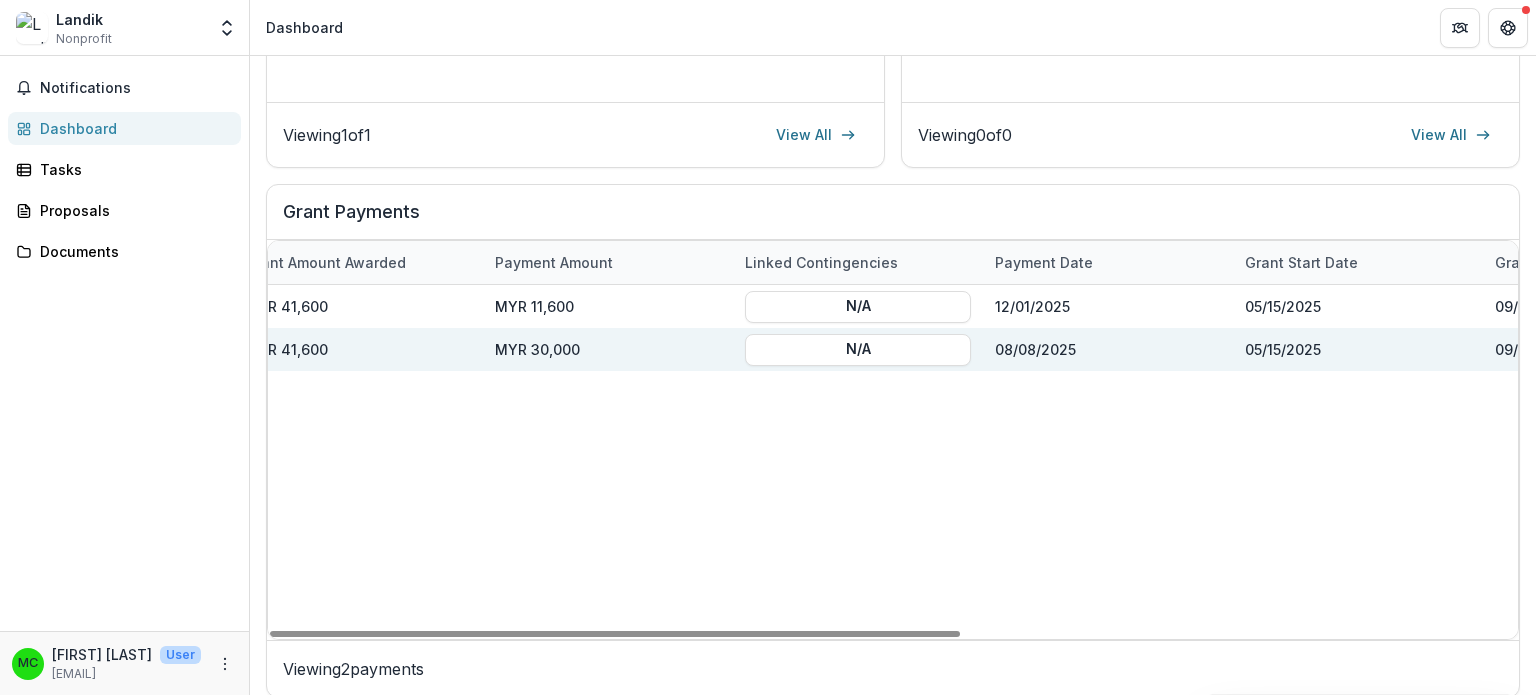 scroll, scrollTop: 0, scrollLeft: 1004, axis: horizontal 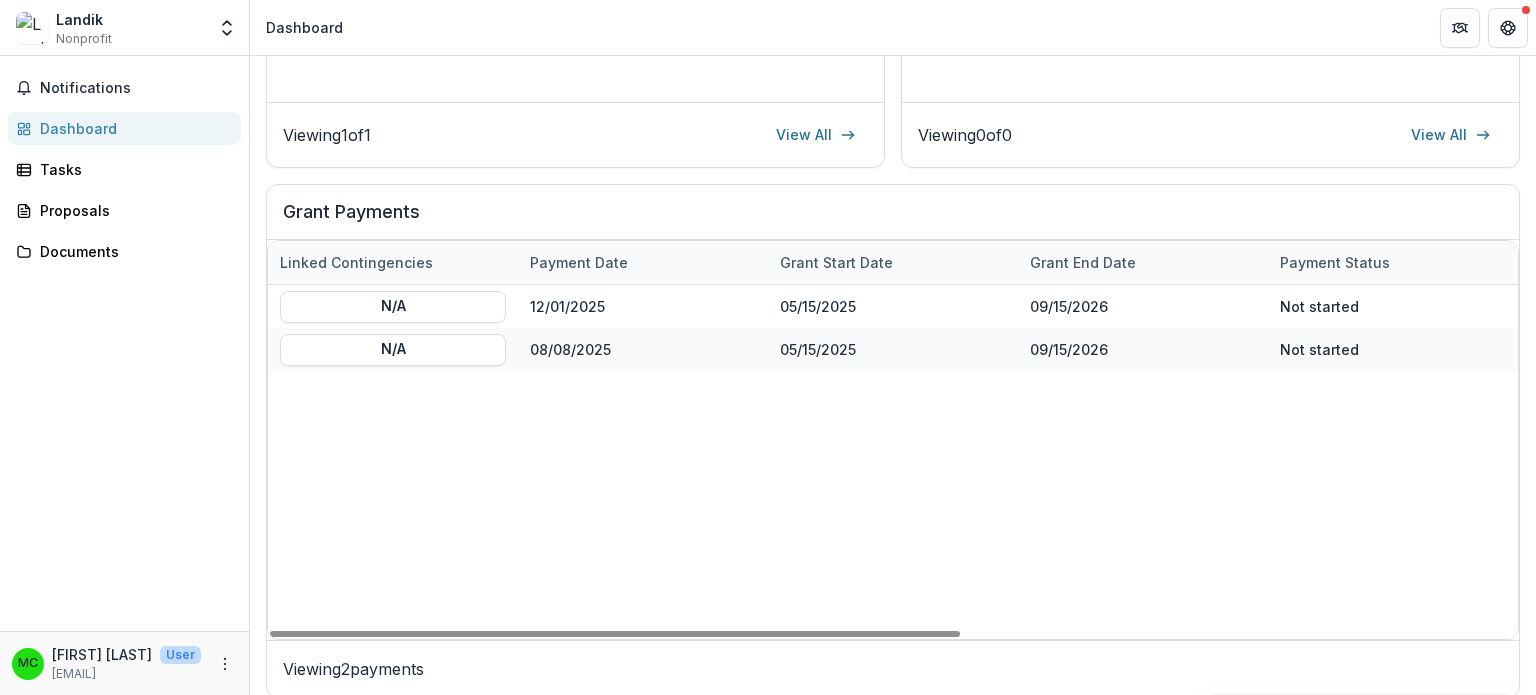 click on "Landik - Yayasan Hasanah MYR 41,600 MYR 11,600 N/A [DATE] [DATE] [DATE] Not started Landik - Yayasan Hasanah MYR 41,600 MYR 30,000 N/A [DATE] [DATE] [DATE] Not started" at bounding box center (393, 462) 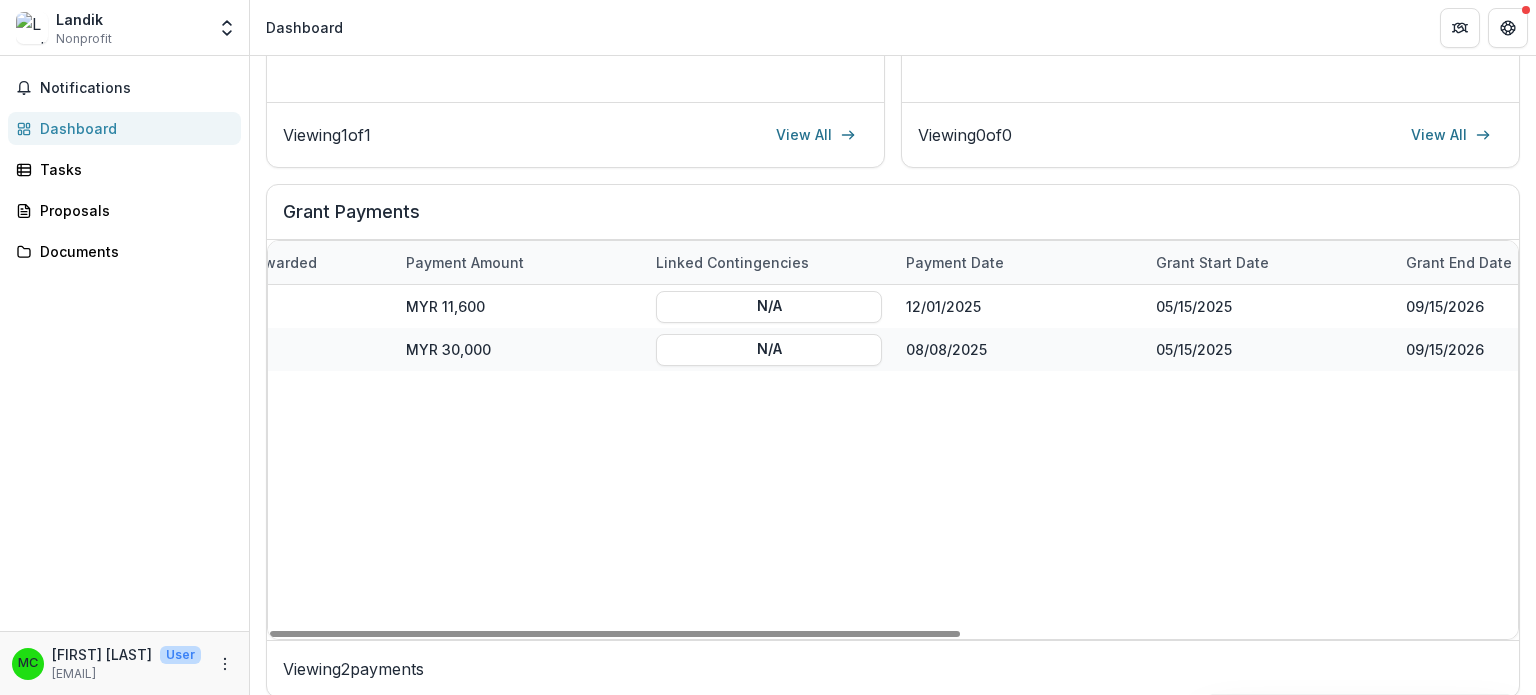 scroll, scrollTop: 0, scrollLeft: 1004, axis: horizontal 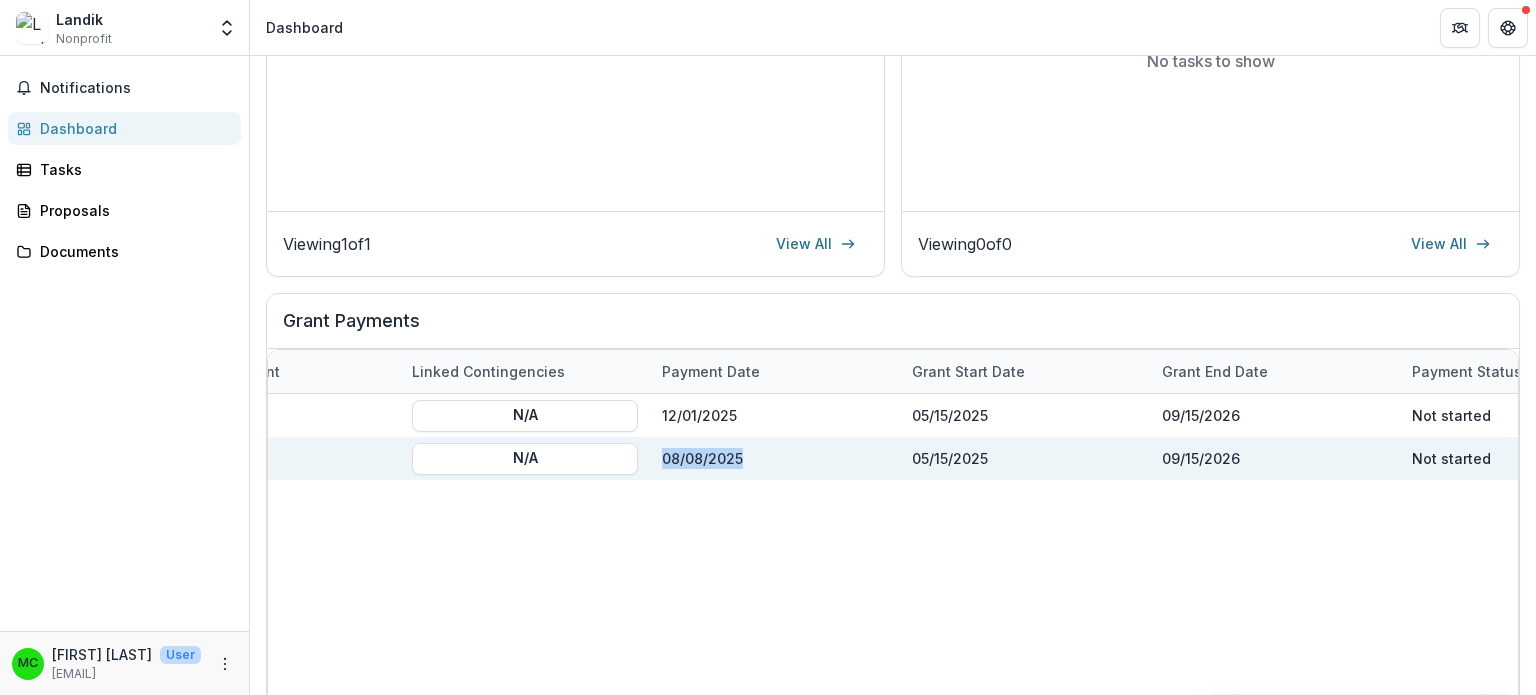 drag, startPoint x: 723, startPoint y: 459, endPoint x: 659, endPoint y: 458, distance: 64.00781 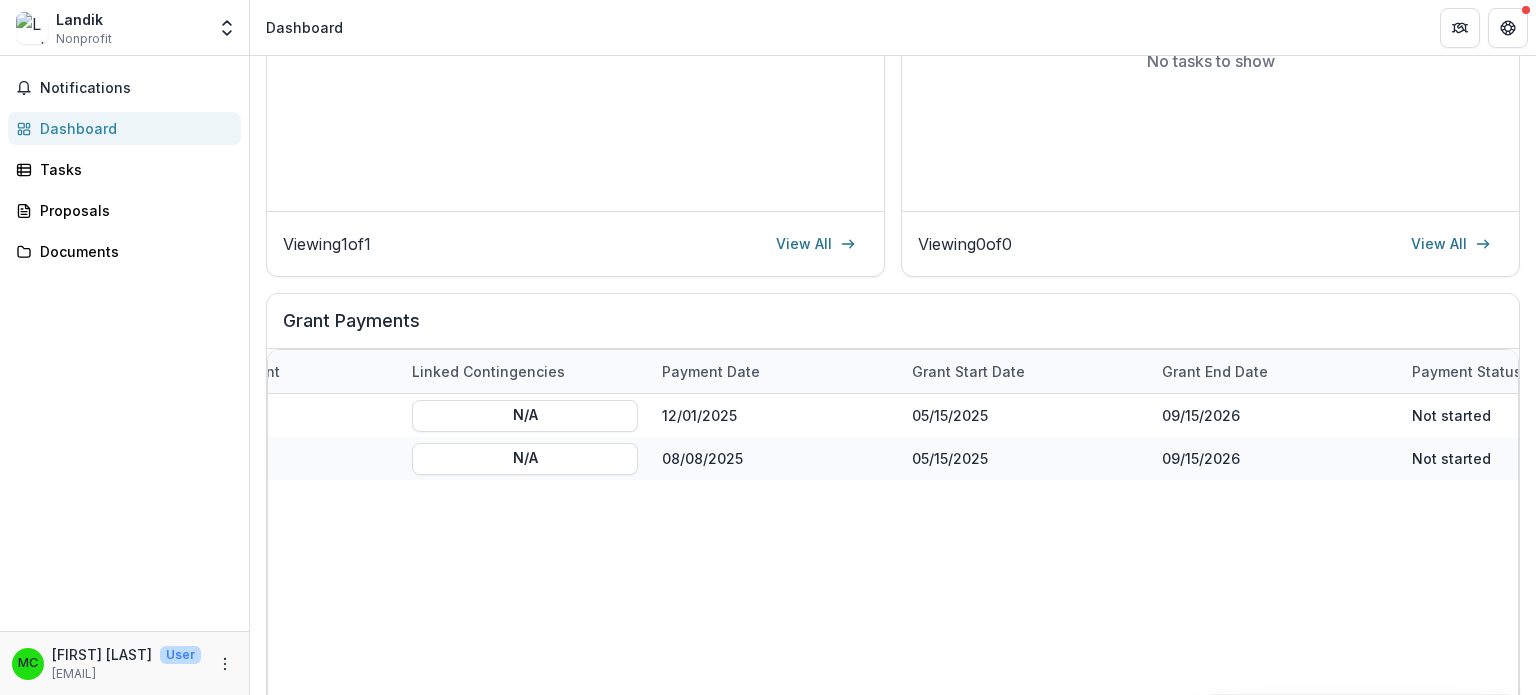 click on "Landik - Yayasan Hasanah MYR 41,600 MYR 11,600 N/A [DATE] [DATE] [DATE] Not started Landik - Yayasan Hasanah MYR 41,600 MYR 30,000 N/A [DATE] [DATE] [DATE] Not started" at bounding box center [525, 571] 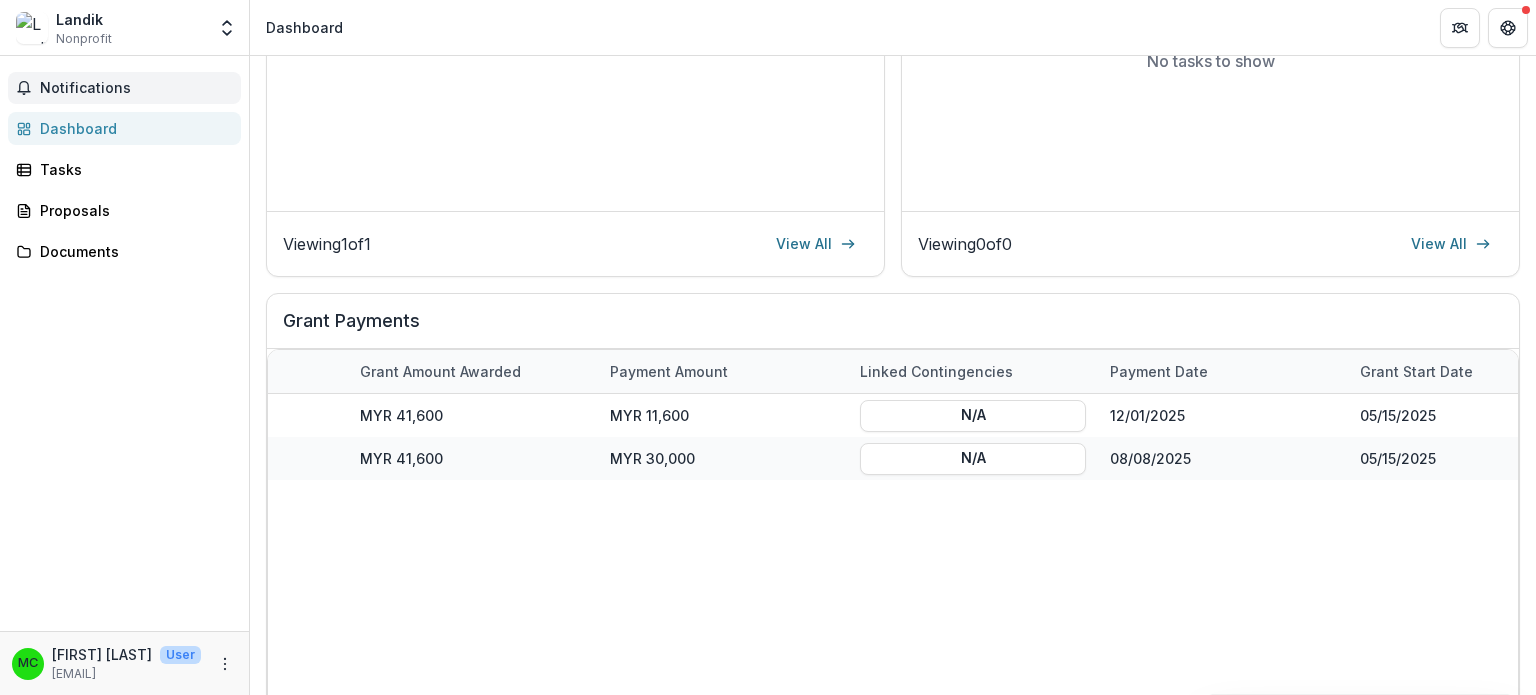 scroll, scrollTop: 0, scrollLeft: 416, axis: horizontal 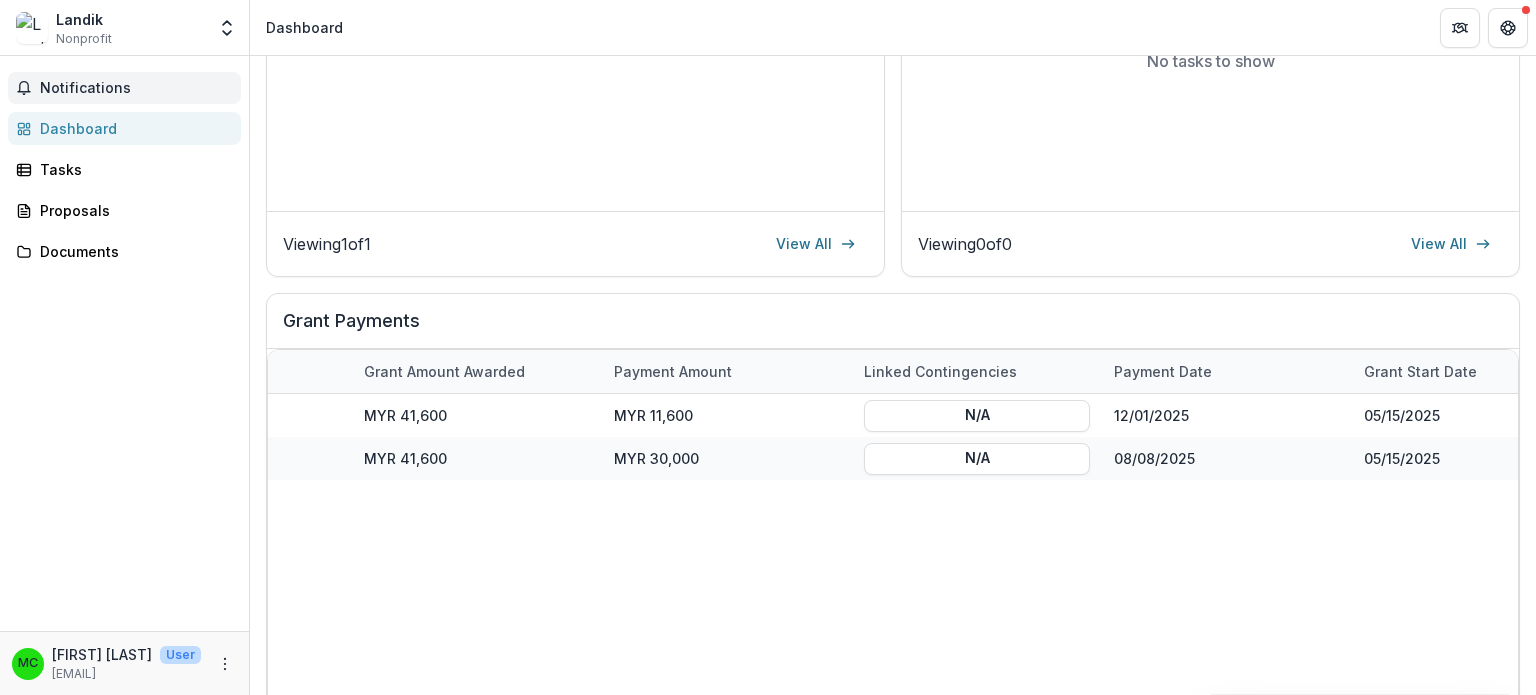 click on "Notifications" at bounding box center (124, 88) 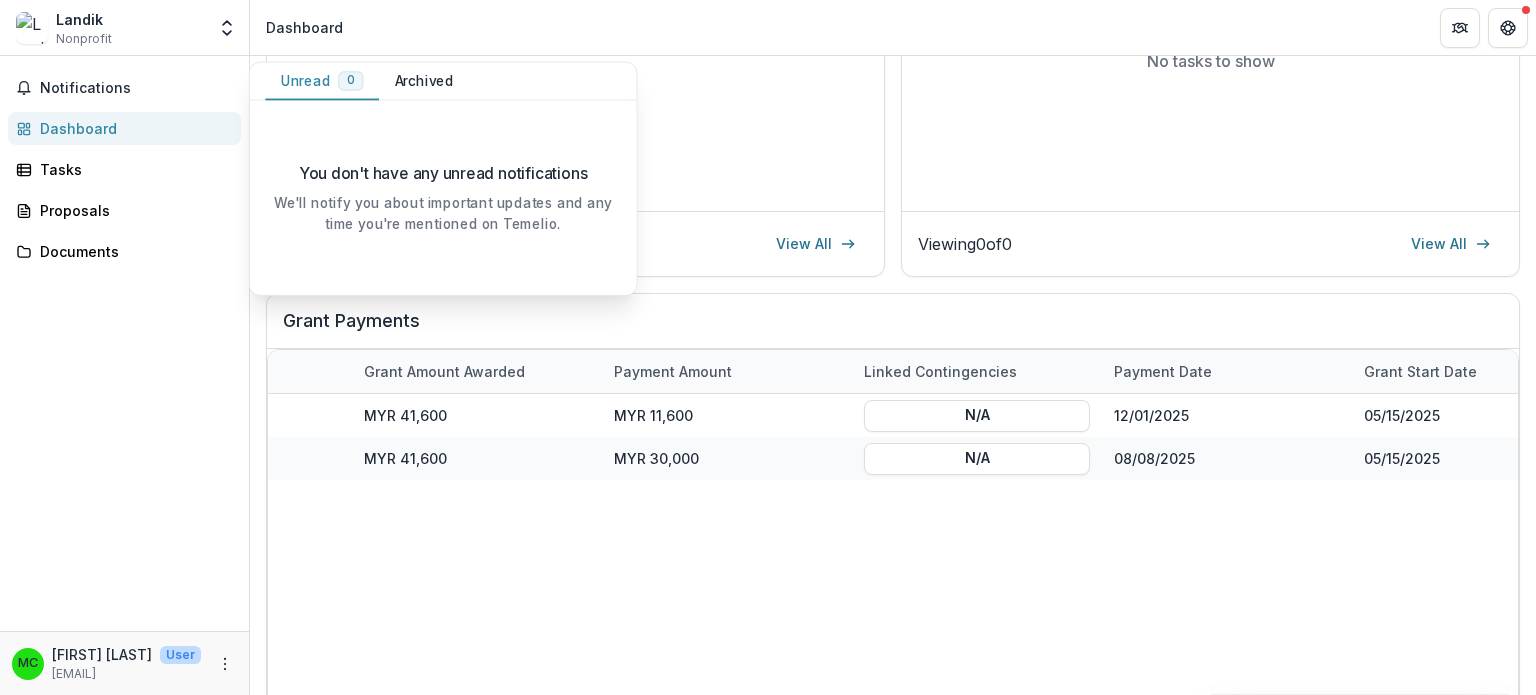 click on "Dashboard" at bounding box center [132, 128] 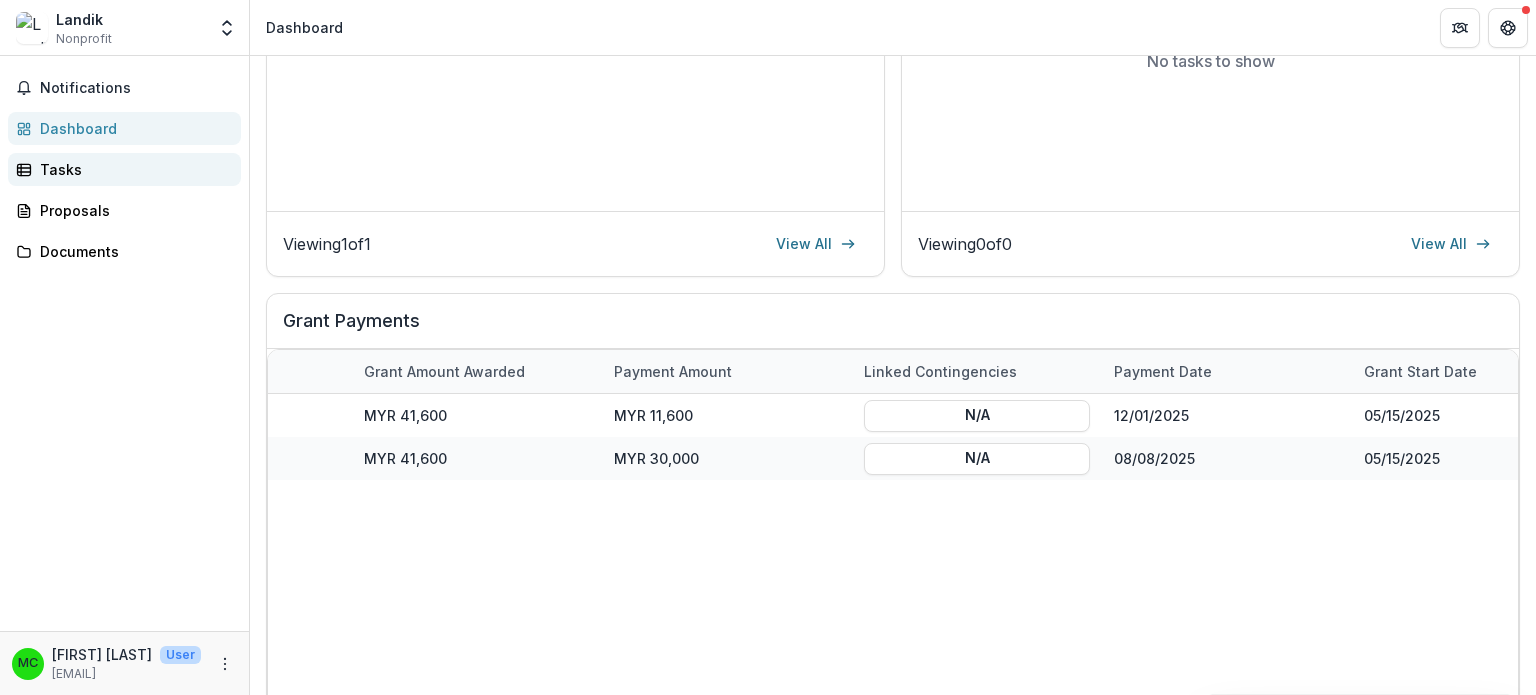 click on "Tasks" at bounding box center [124, 169] 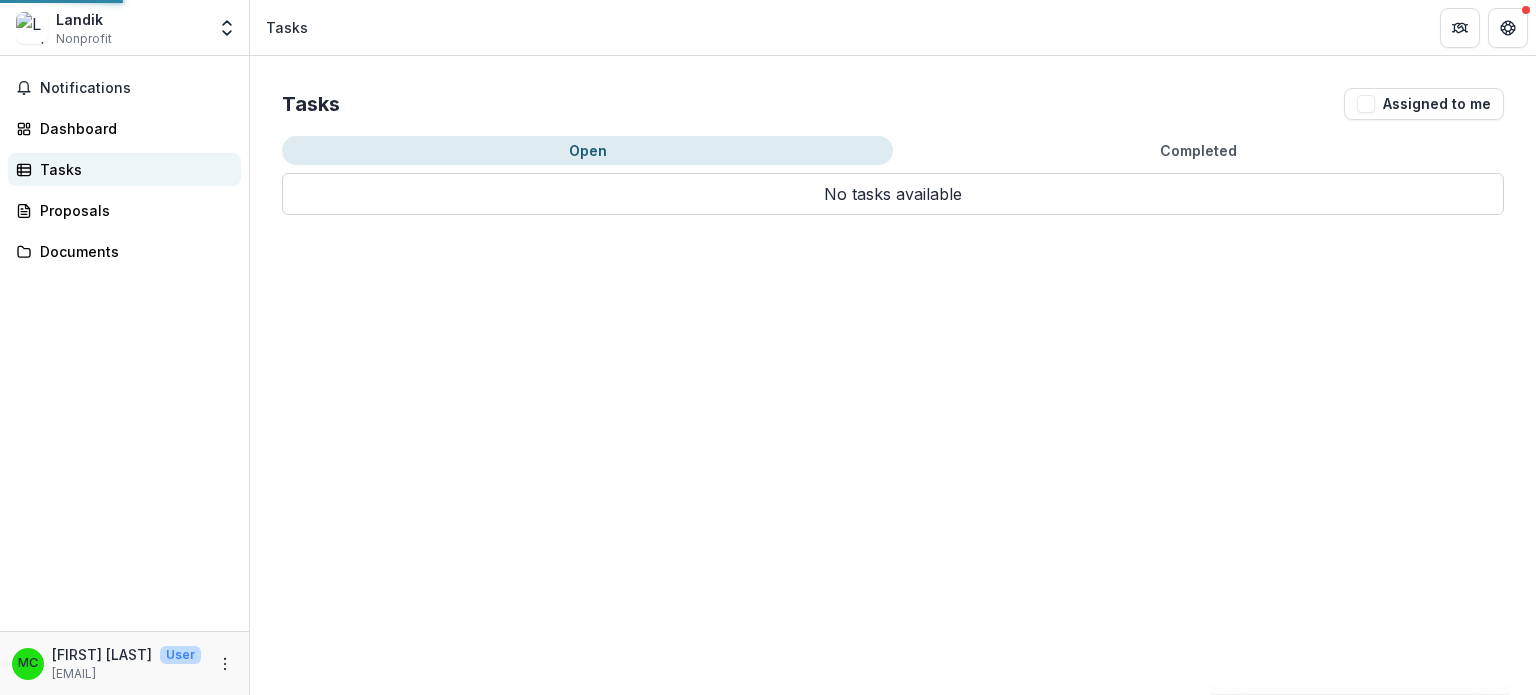 scroll, scrollTop: 0, scrollLeft: 0, axis: both 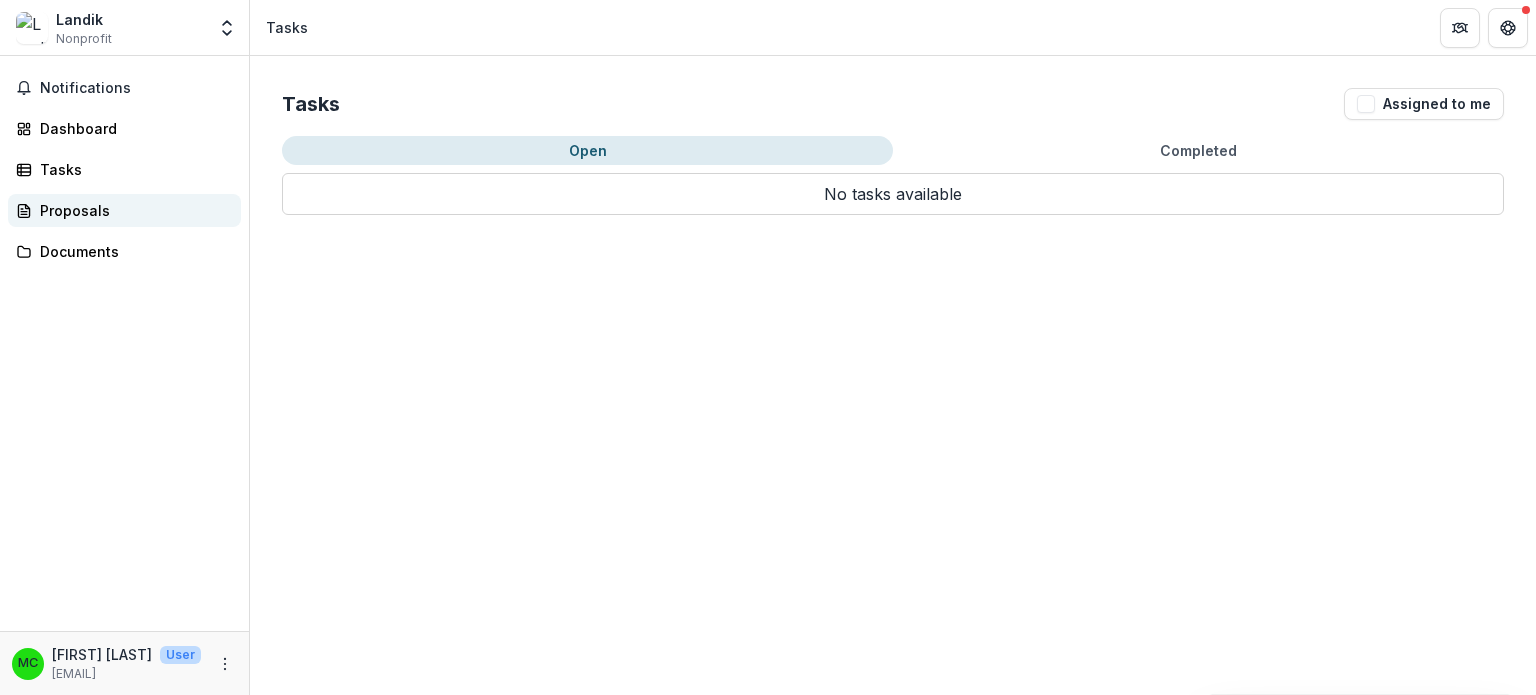 click on "Proposals" at bounding box center [132, 210] 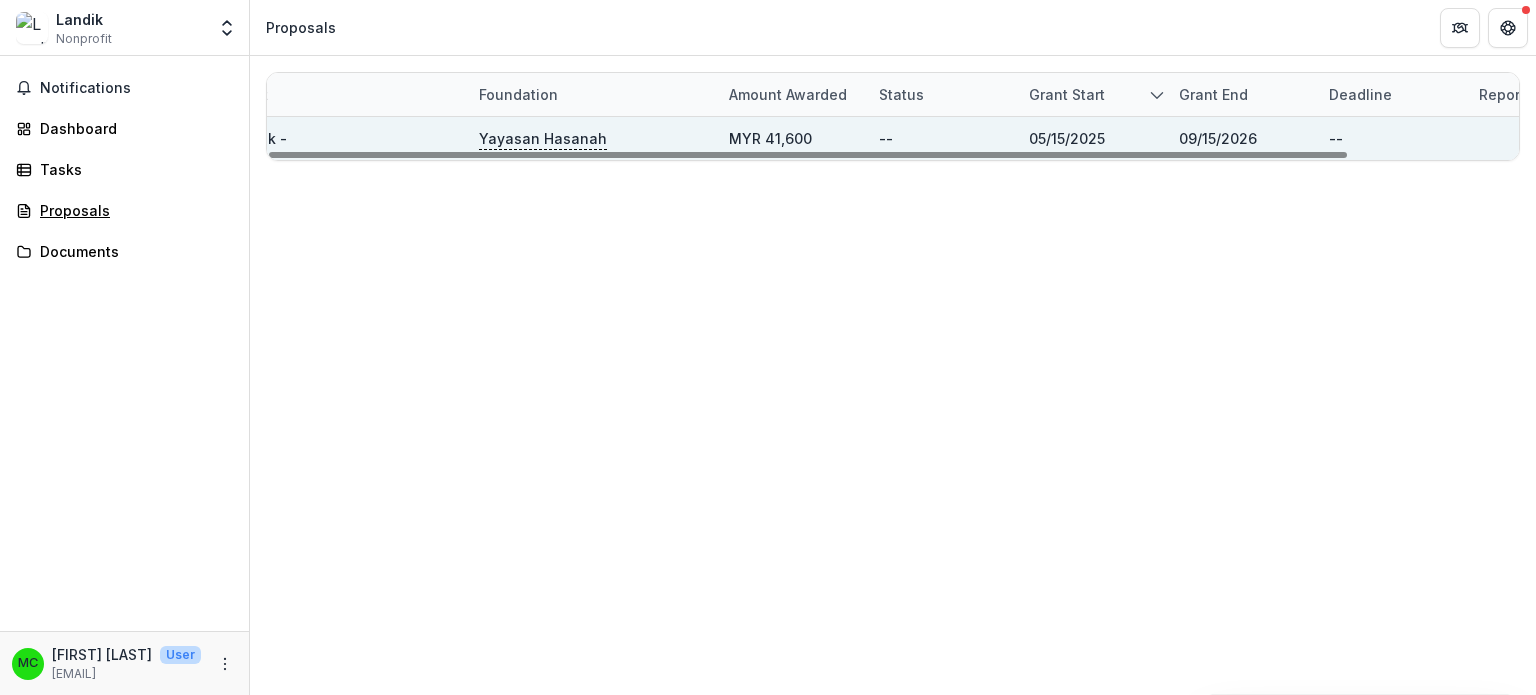 scroll, scrollTop: 0, scrollLeft: 100, axis: horizontal 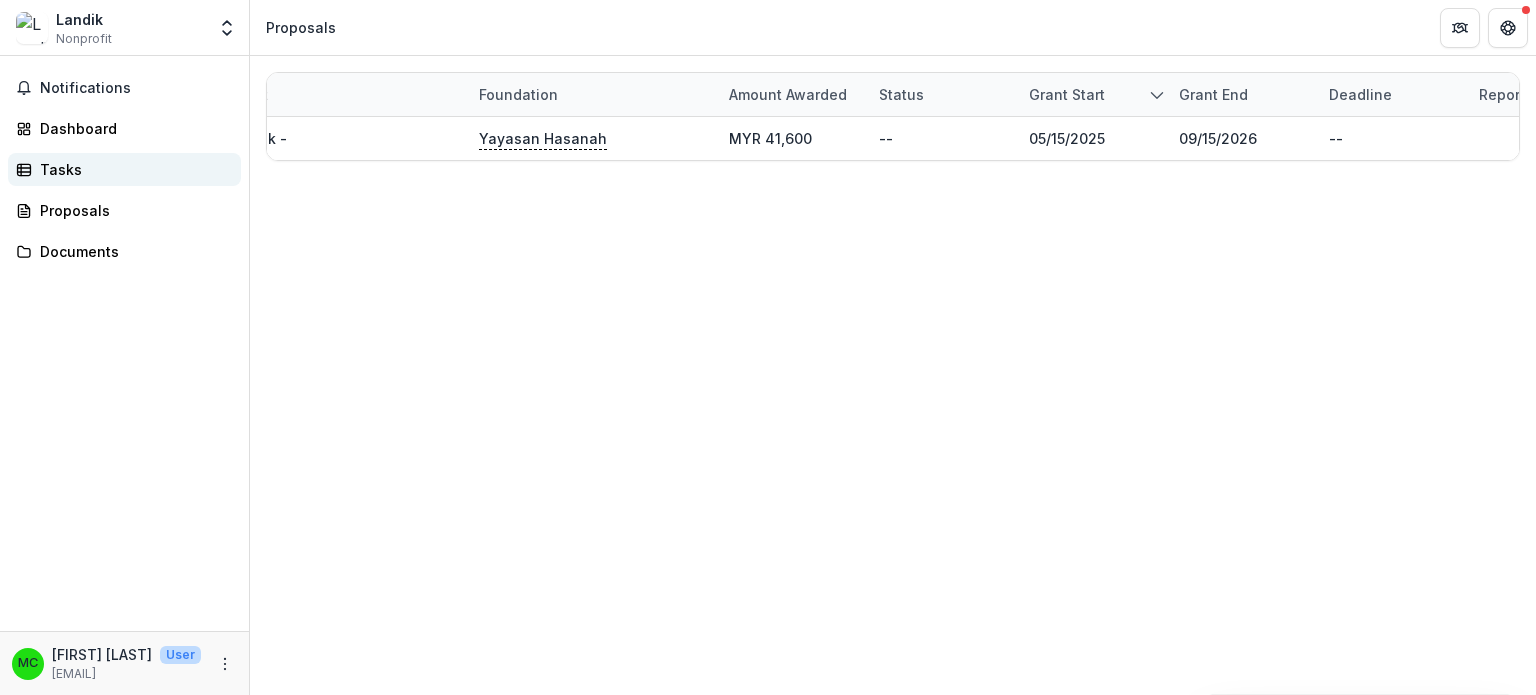 click on "Tasks" at bounding box center (124, 169) 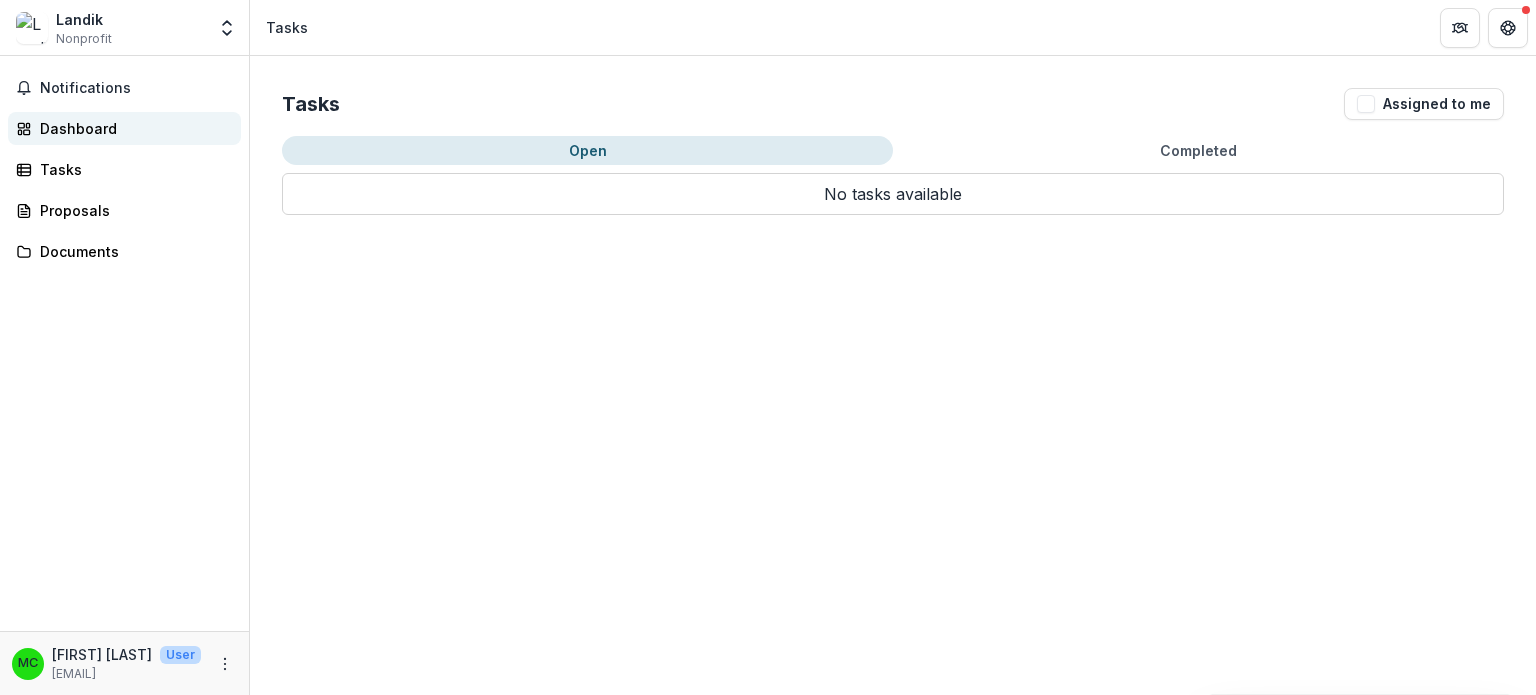click on "Dashboard" at bounding box center [132, 128] 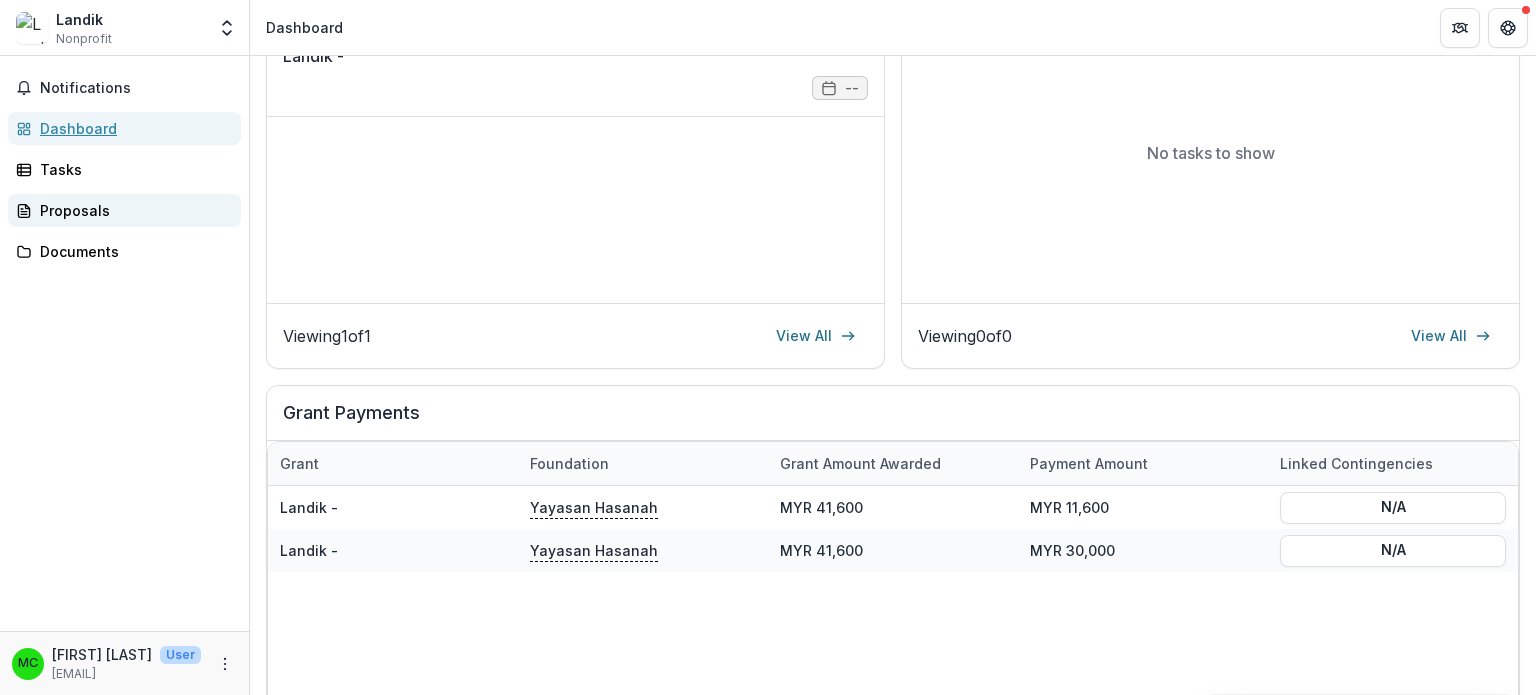 scroll, scrollTop: 0, scrollLeft: 0, axis: both 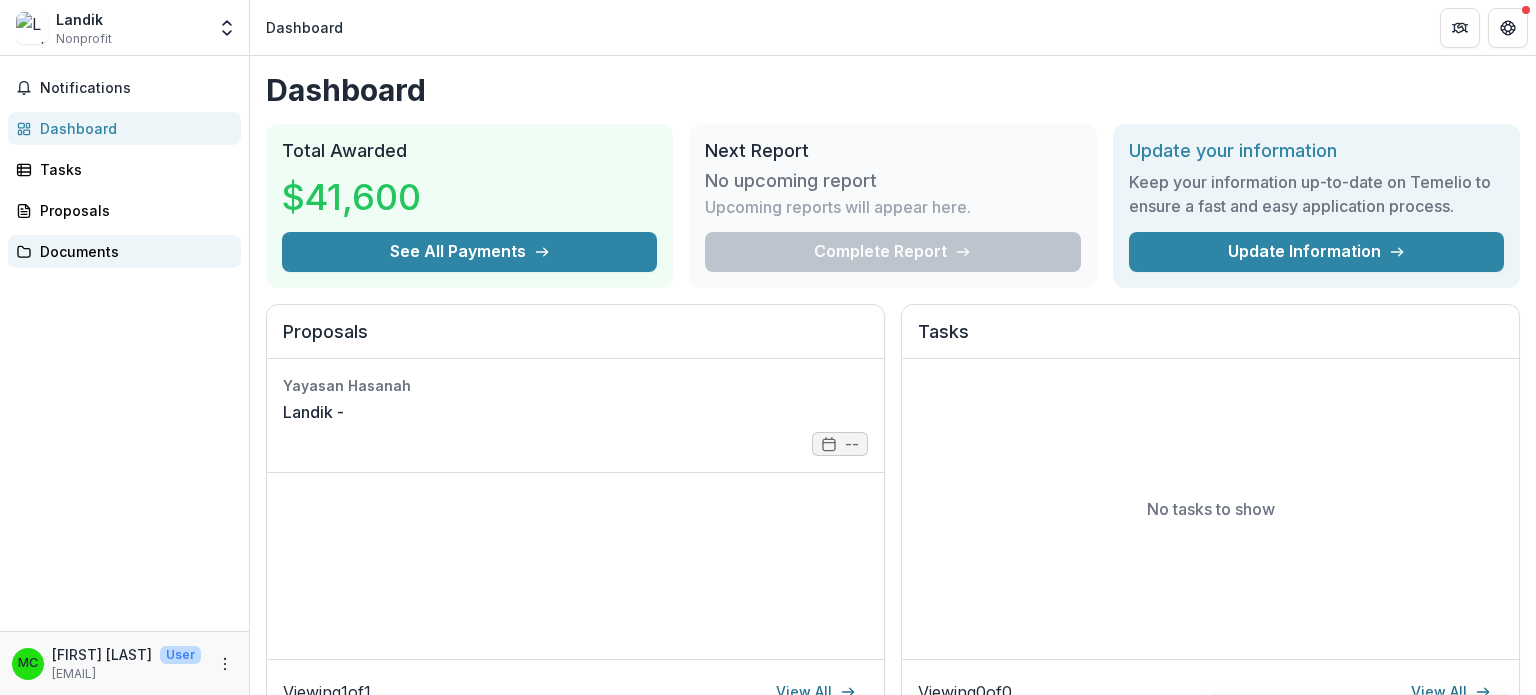 click on "Documents" at bounding box center [132, 251] 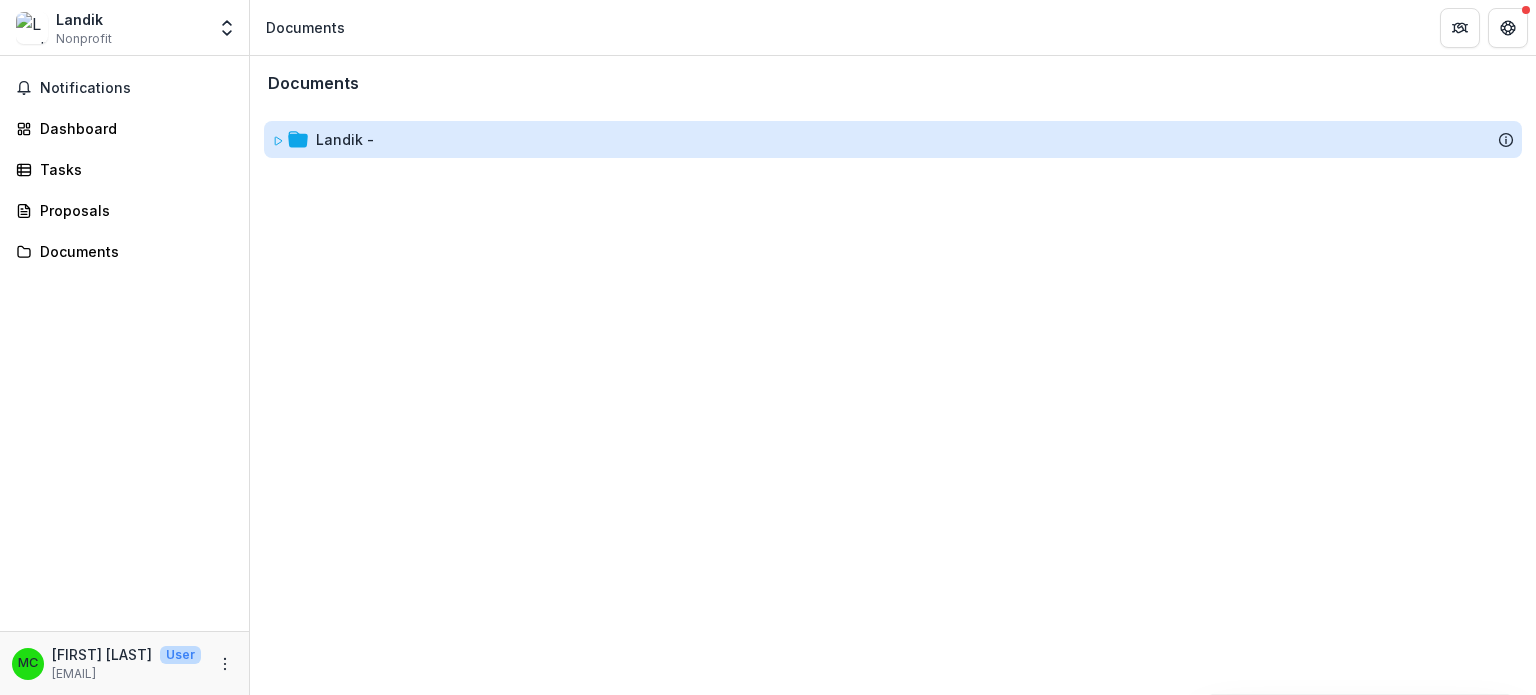 click on "Landik -" at bounding box center [345, 139] 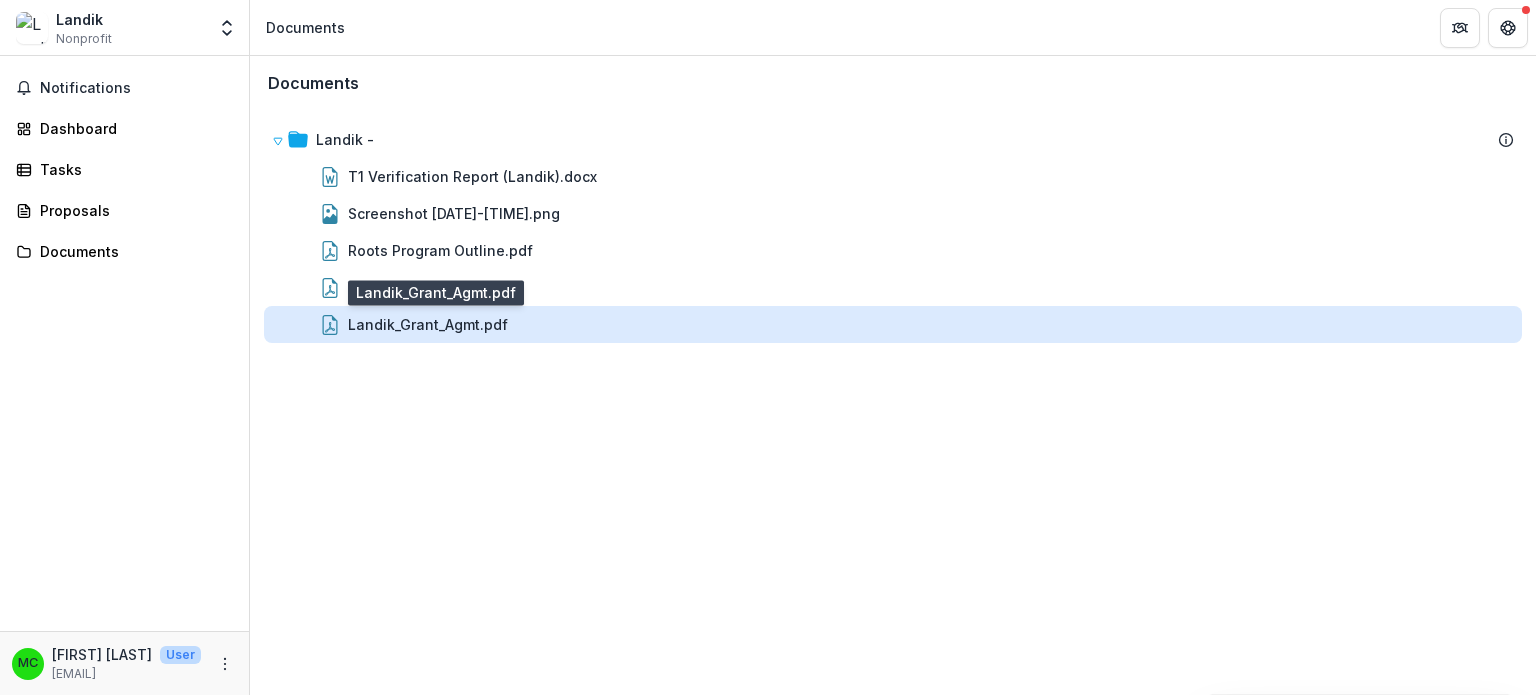 click on "Landik_Grant_Agmt.pdf" at bounding box center [428, 324] 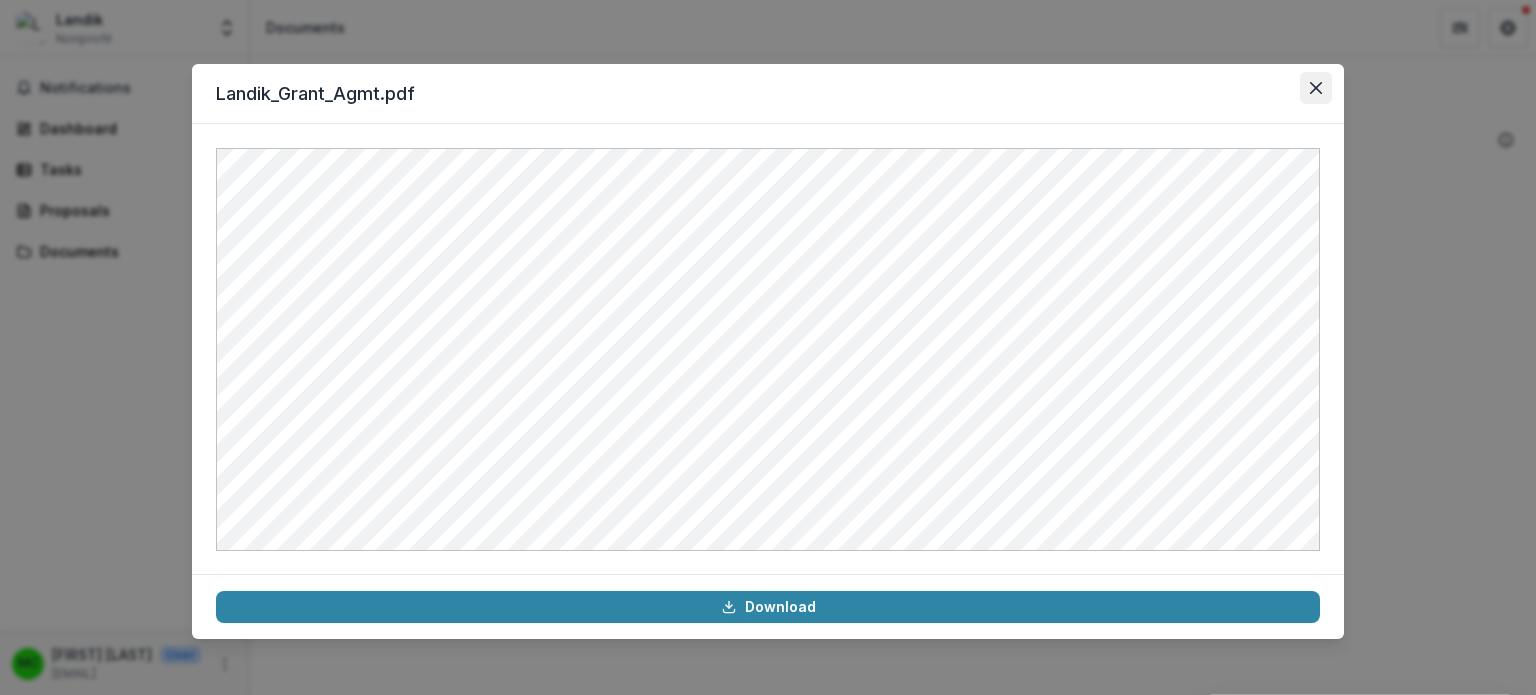 click 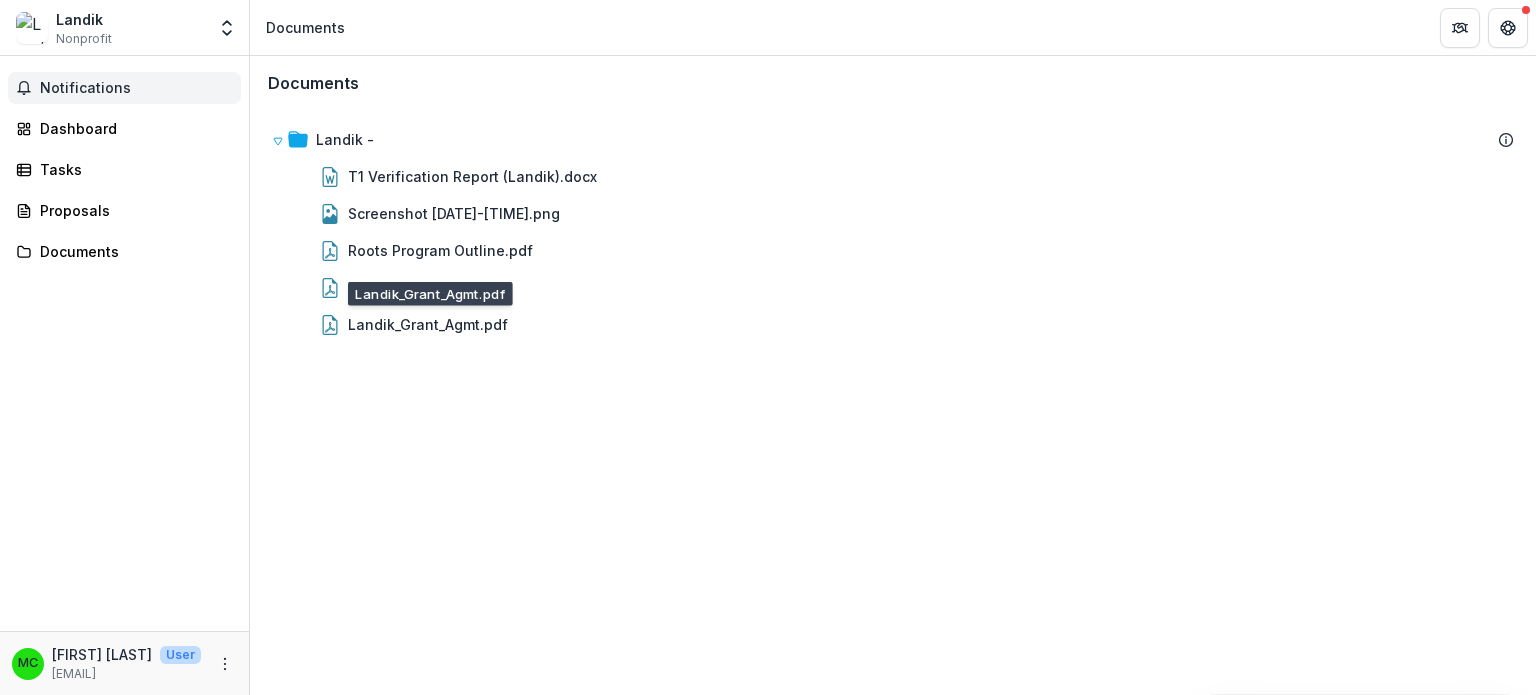 click on "Notifications" at bounding box center [136, 88] 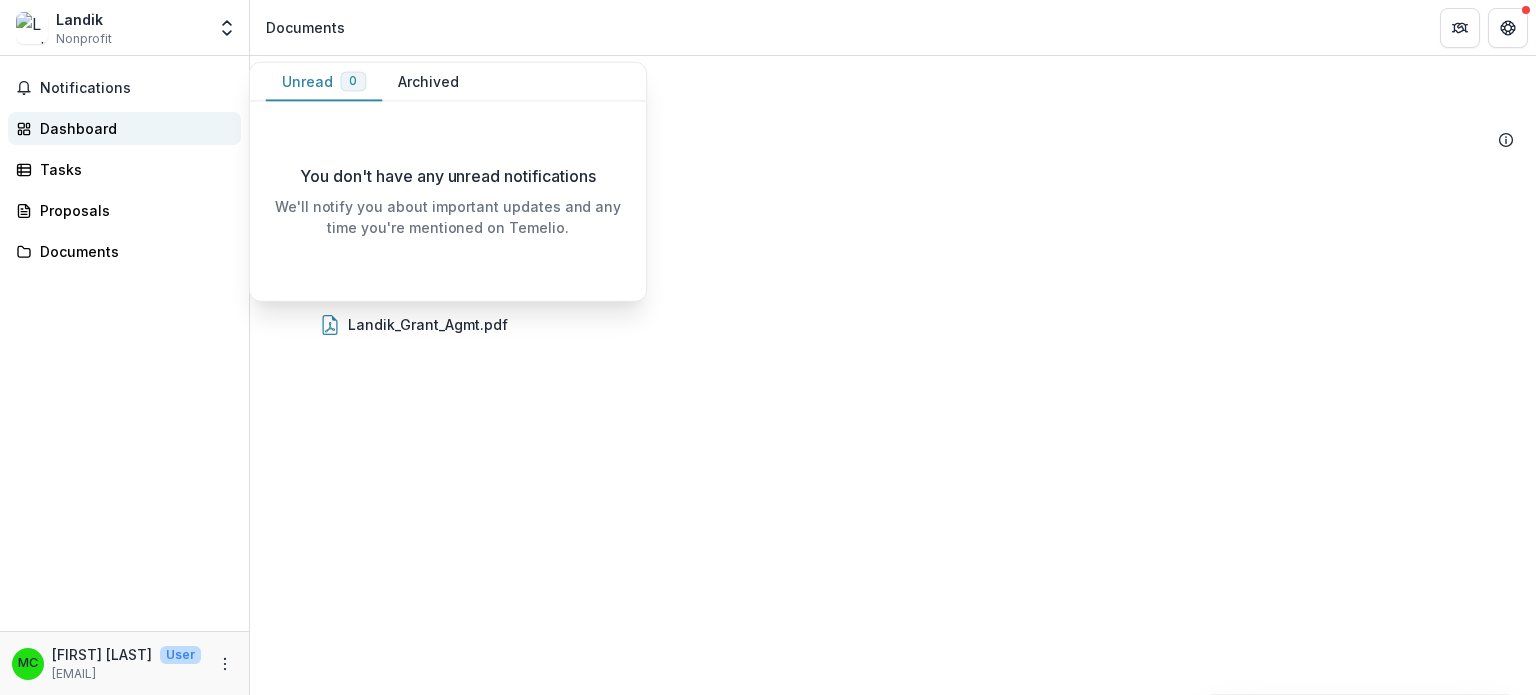 click on "Dashboard" at bounding box center (124, 128) 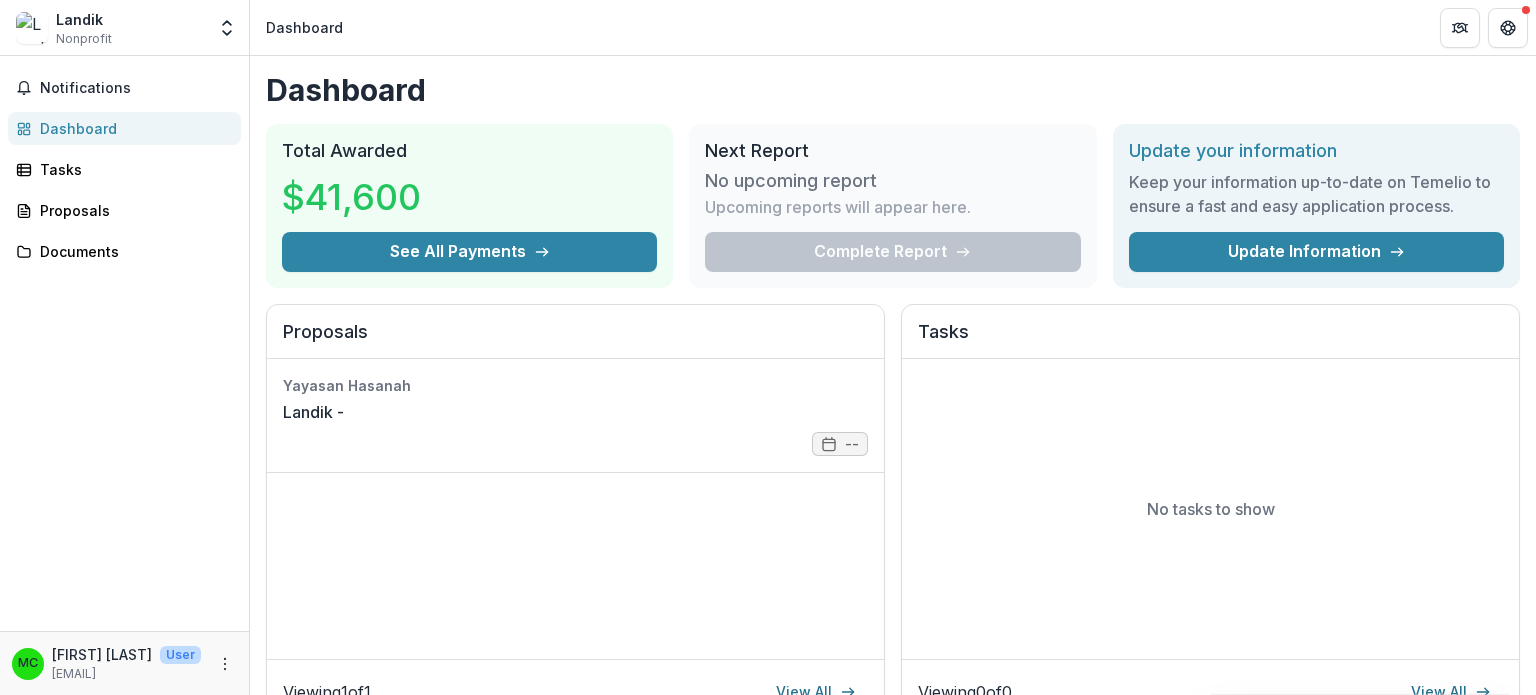 click on "$41,600" at bounding box center [357, 197] 